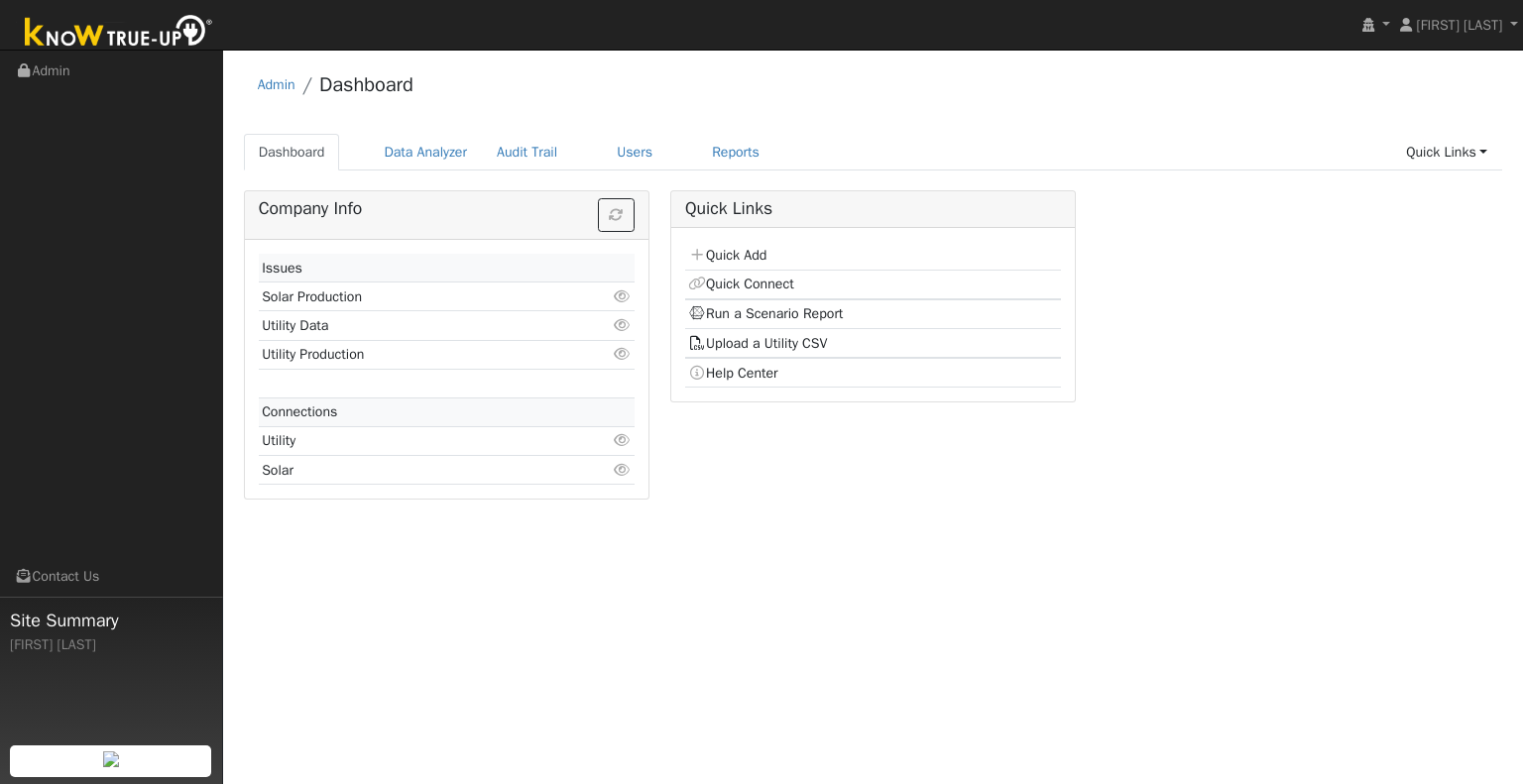 scroll, scrollTop: 0, scrollLeft: 0, axis: both 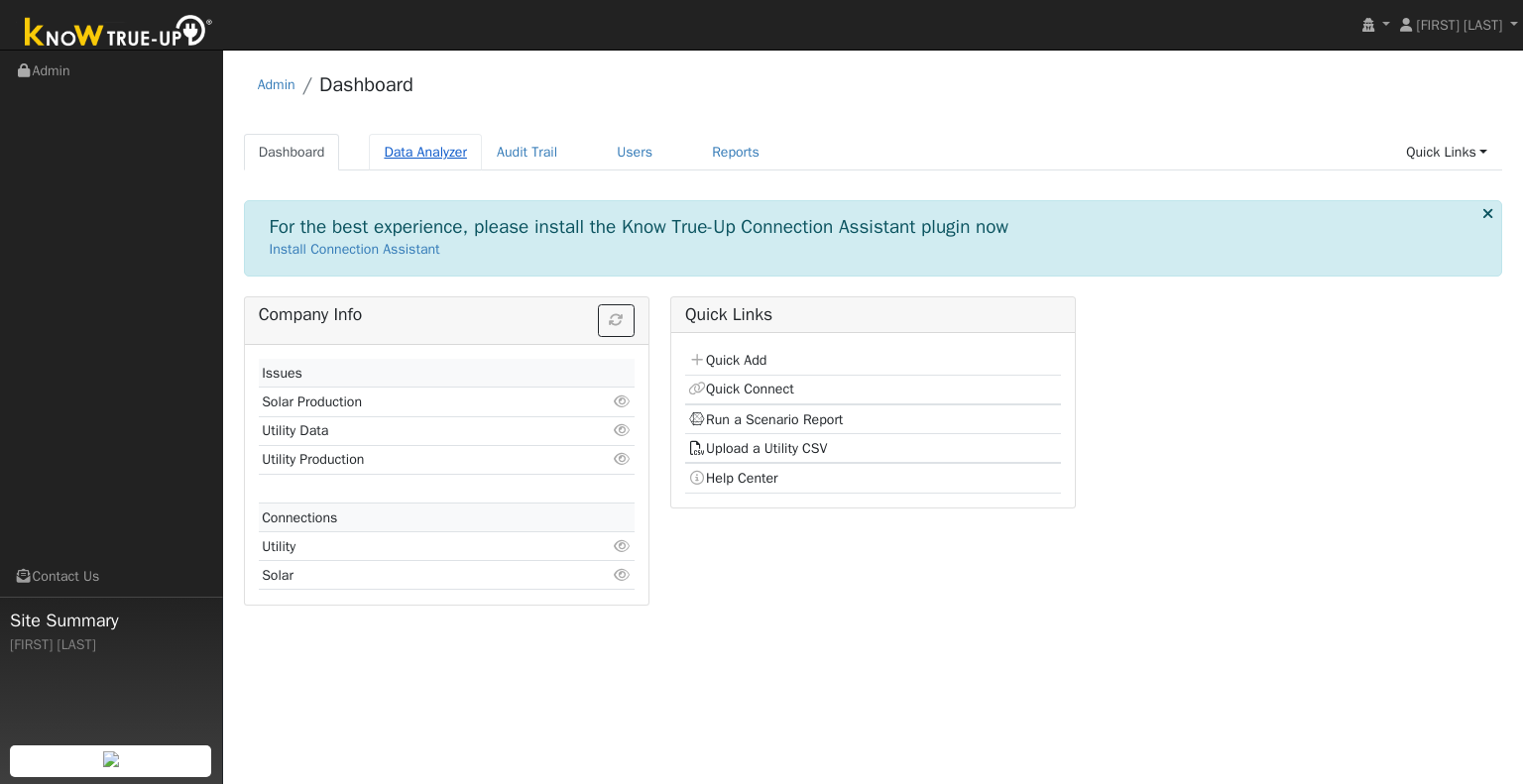 click on "Data Analyzer" at bounding box center (425, 152) 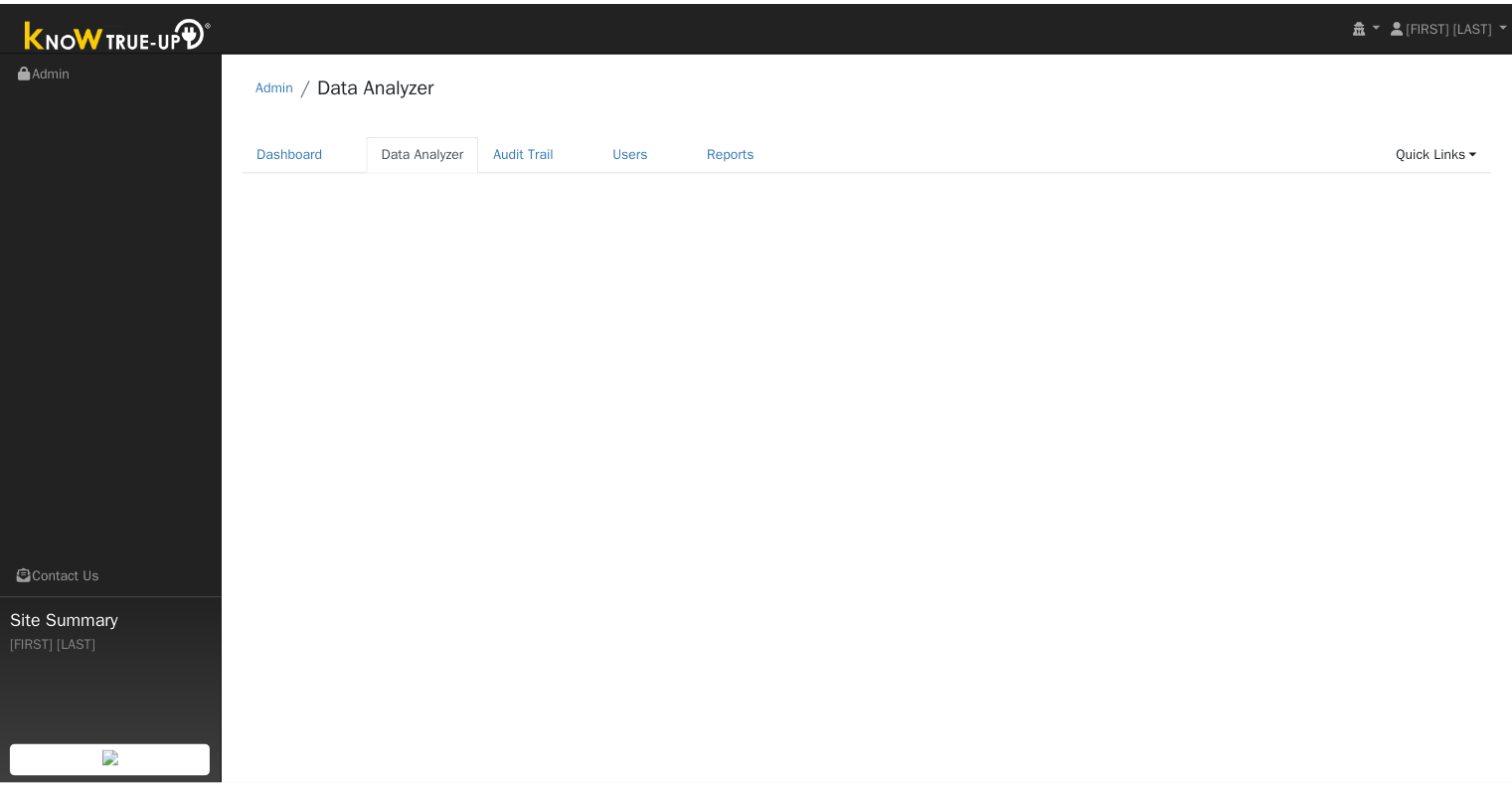 scroll, scrollTop: 0, scrollLeft: 0, axis: both 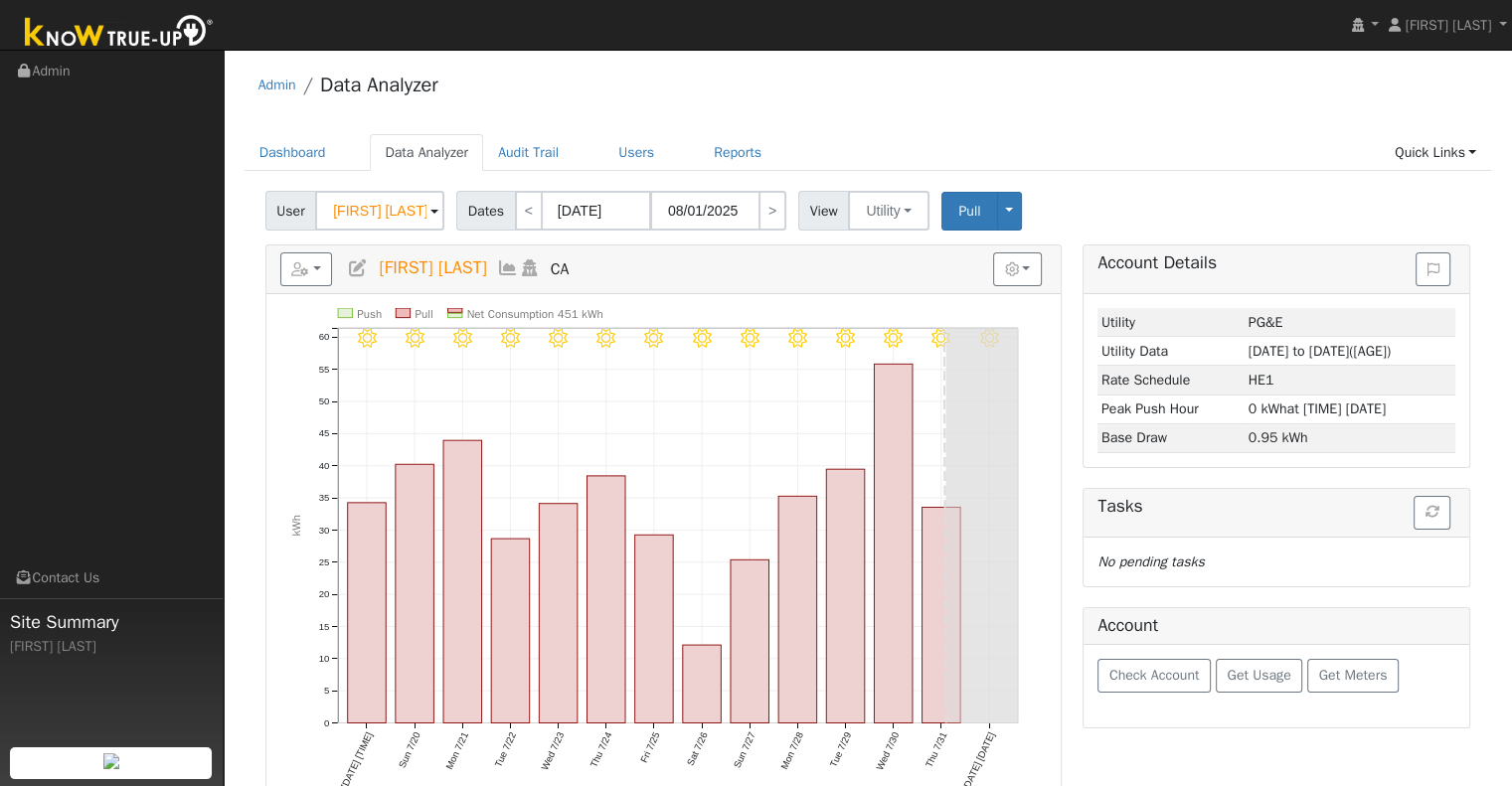 click on "[FIRST] [LAST]" at bounding box center (380, 211) 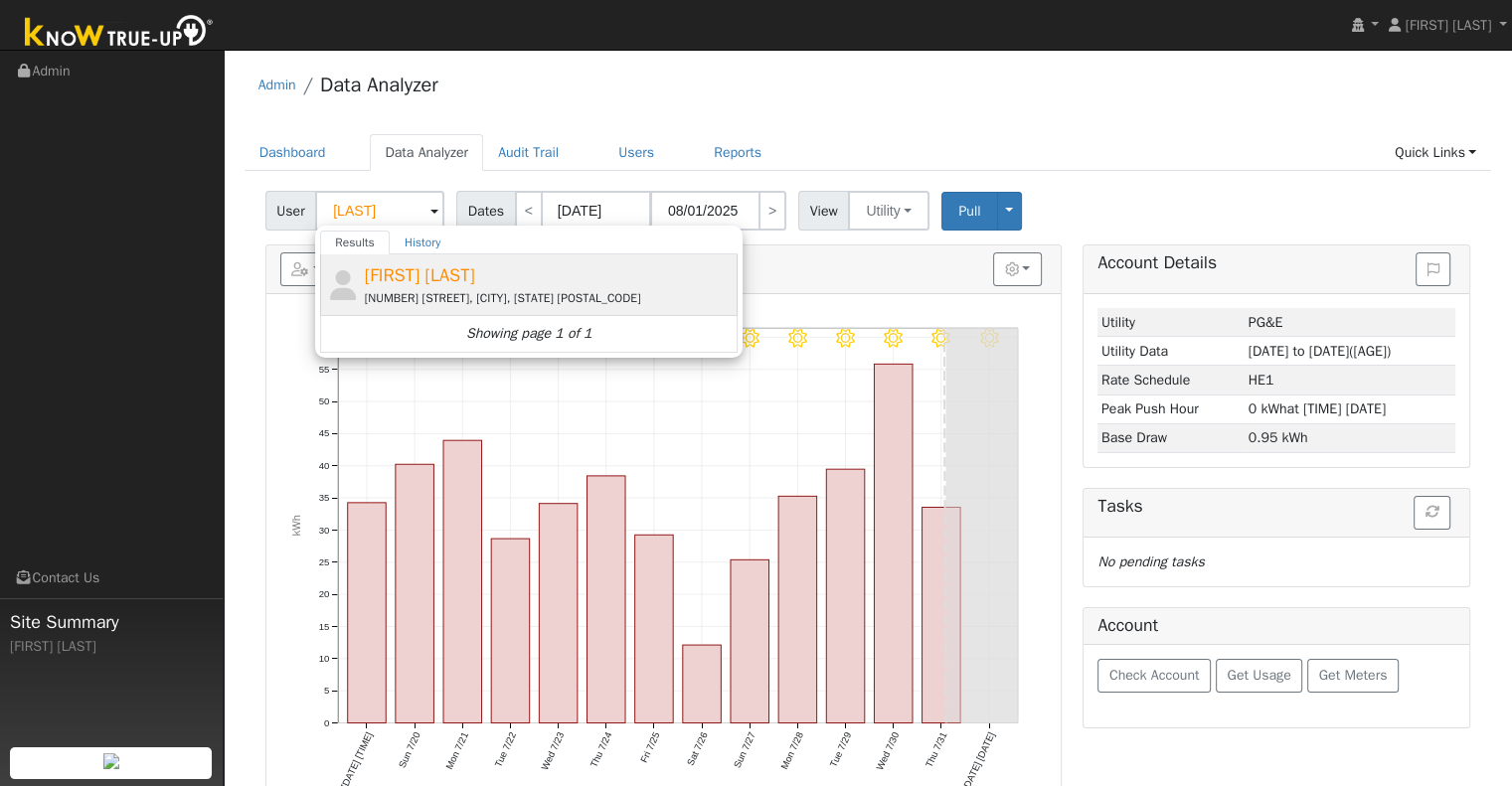 click on "Donnie Wright 18590 Elm Avenue, Tuolumne, CA 95379" at bounding box center (549, 284) 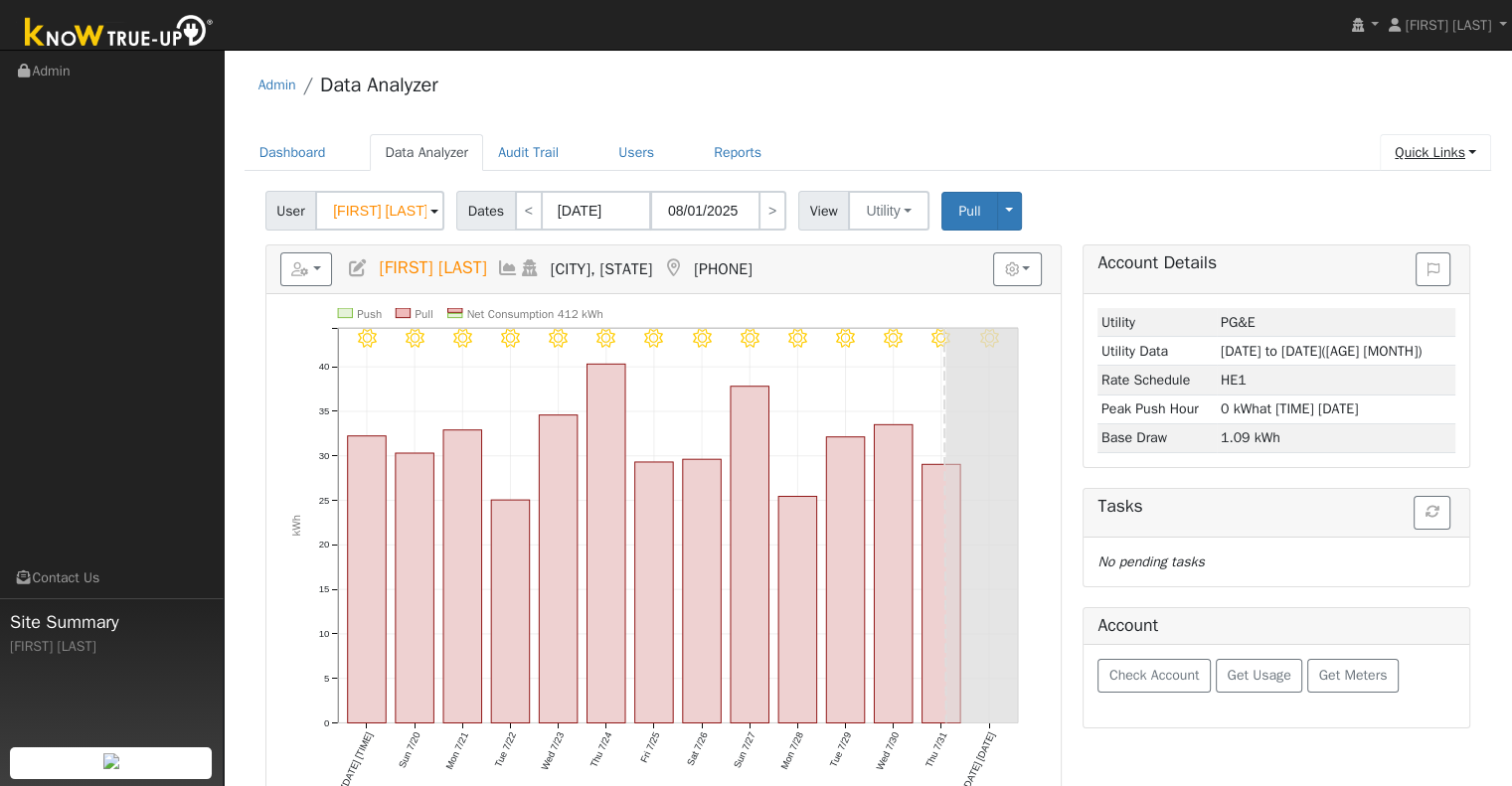 click on "Quick Links" at bounding box center [1435, 152] 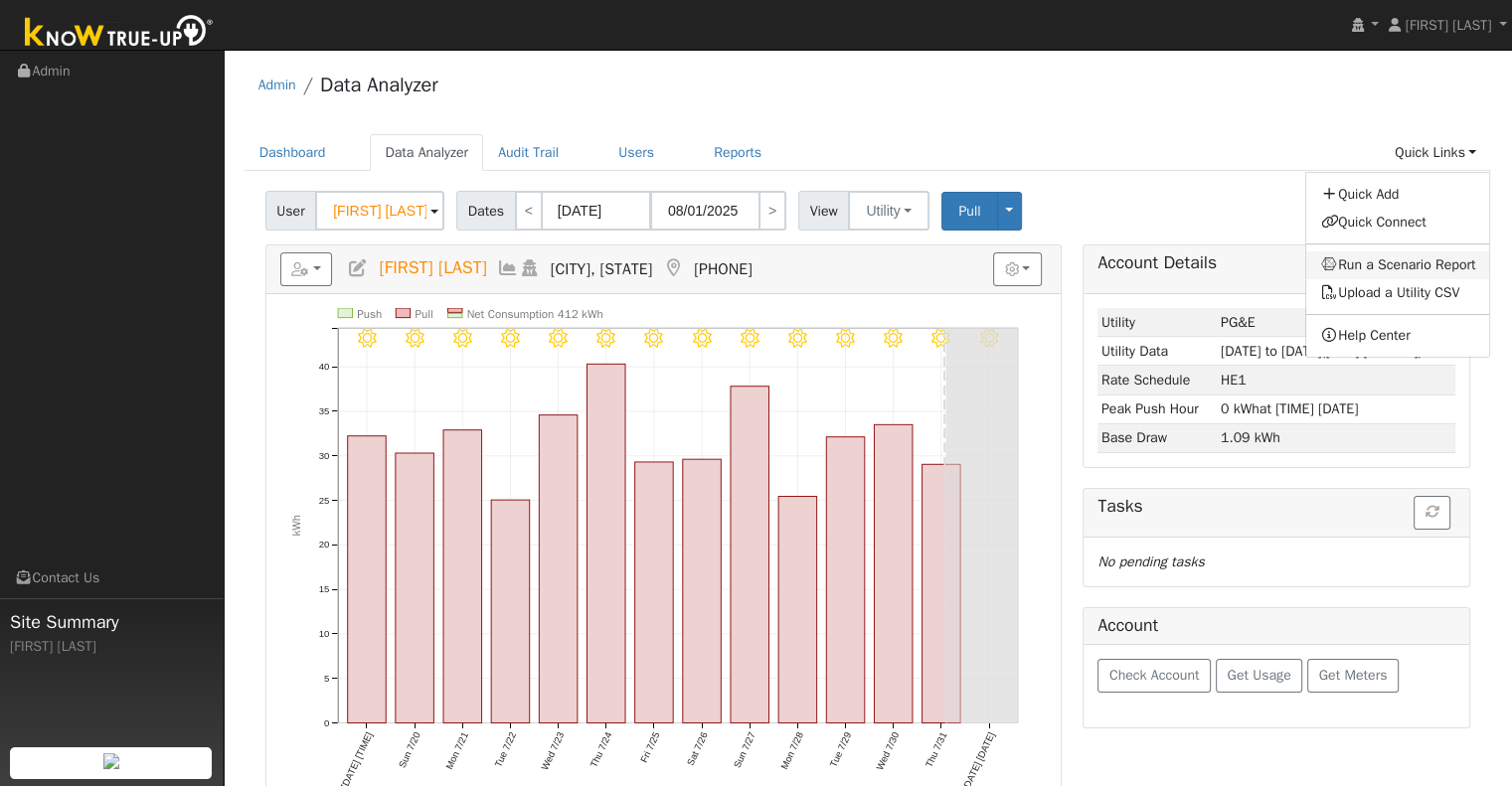 click on "Run a Scenario Report" at bounding box center (1398, 265) 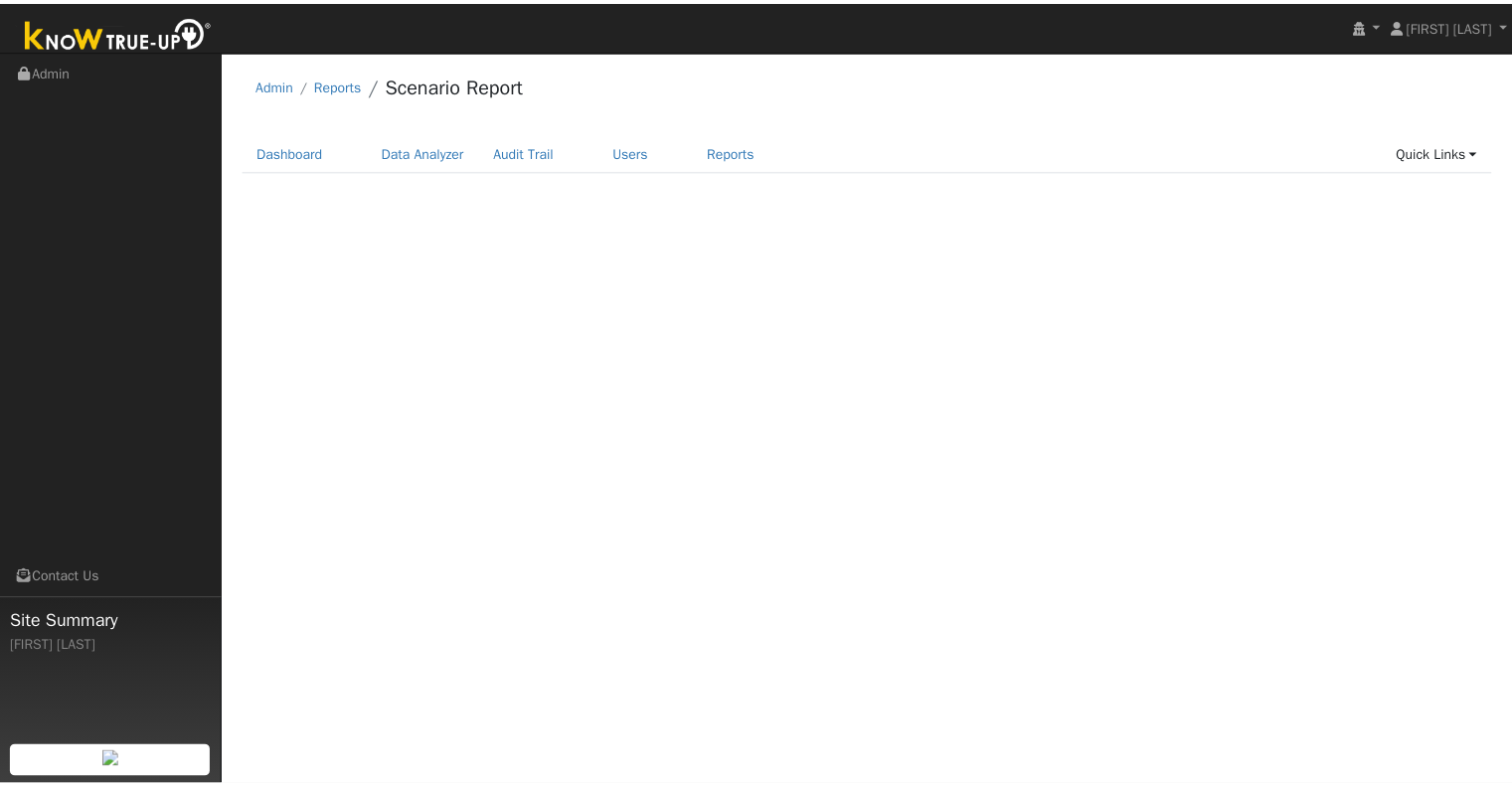 scroll, scrollTop: 0, scrollLeft: 0, axis: both 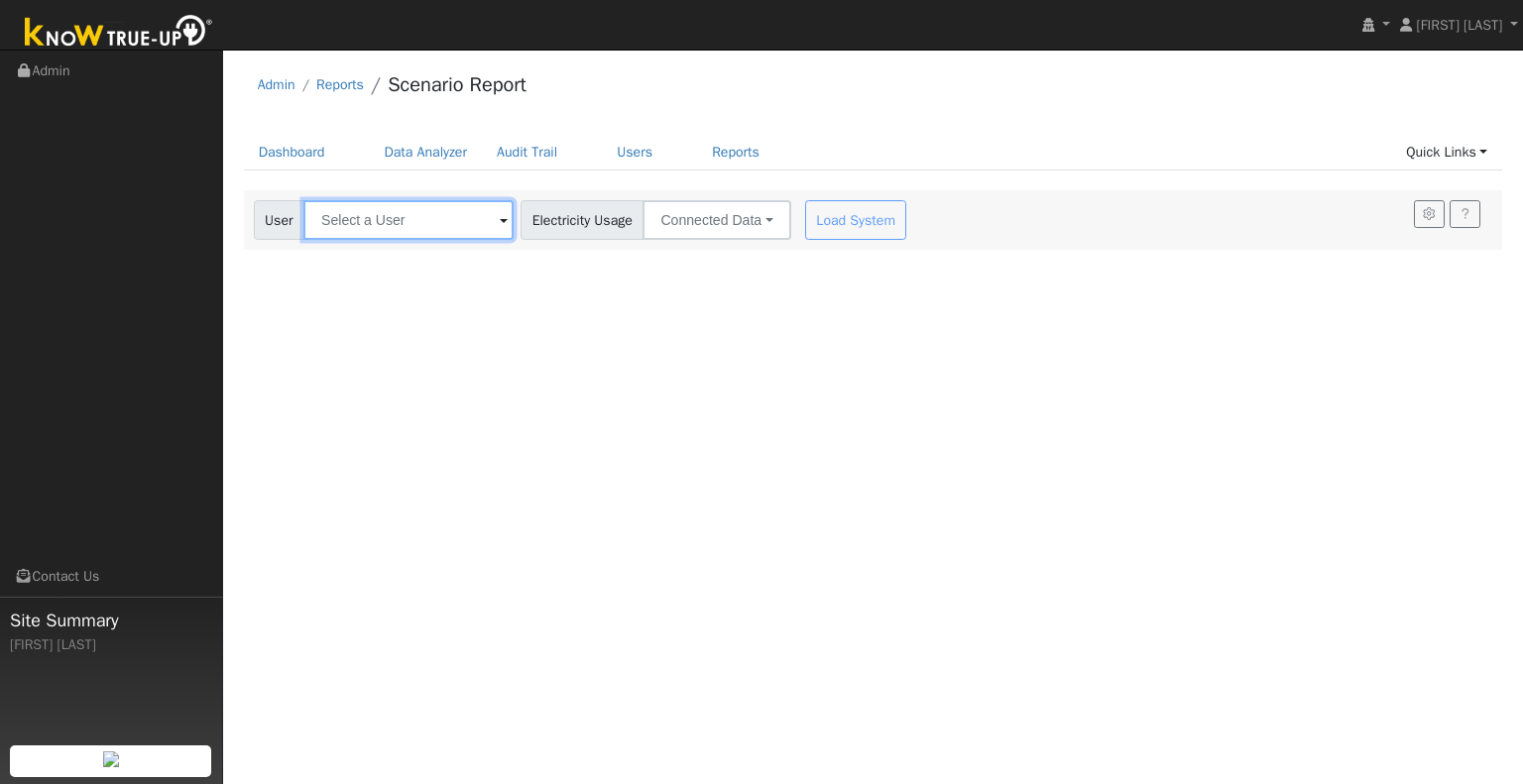 click at bounding box center (409, 220) 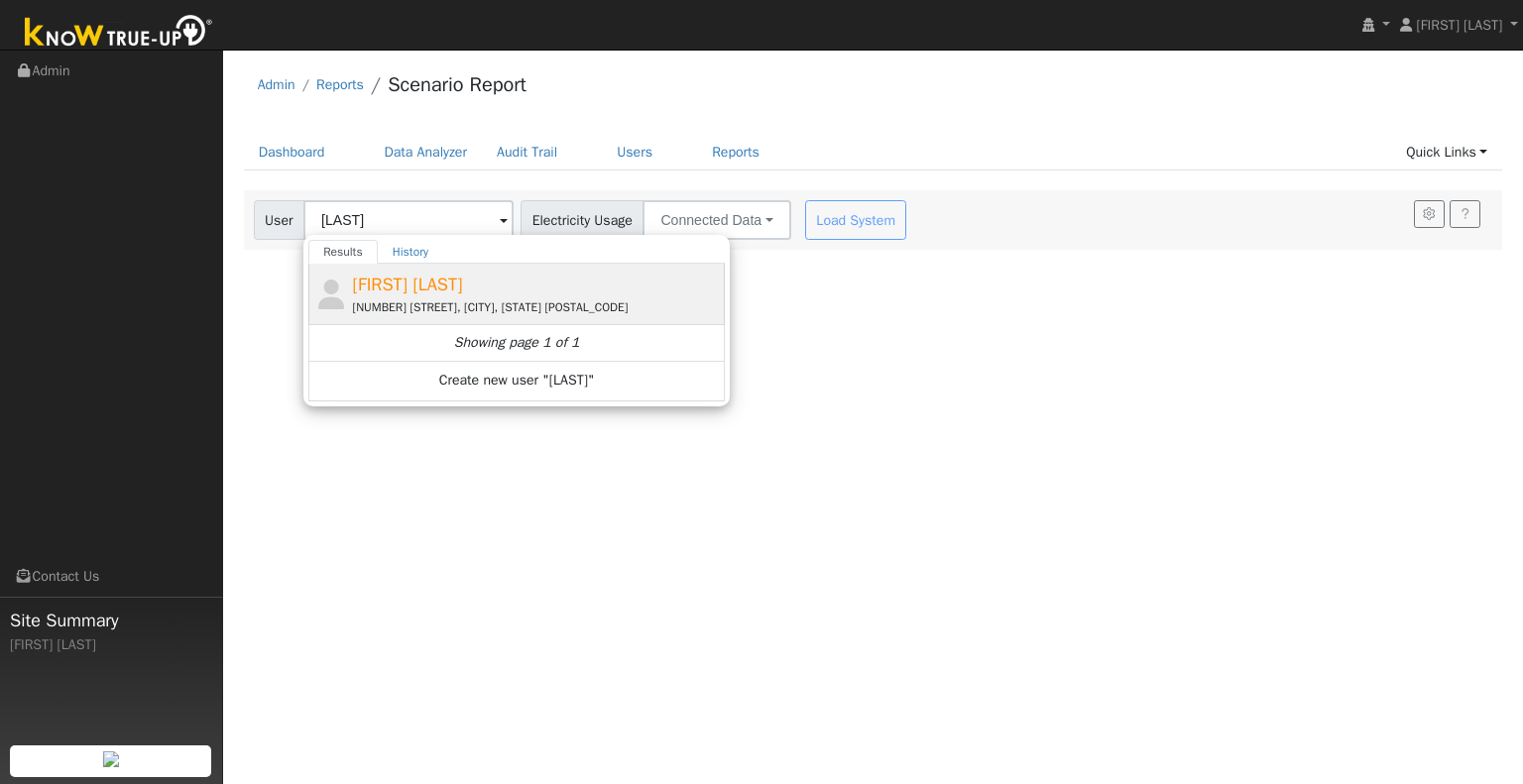 click on "[FIRST] [LAST]" at bounding box center (408, 284) 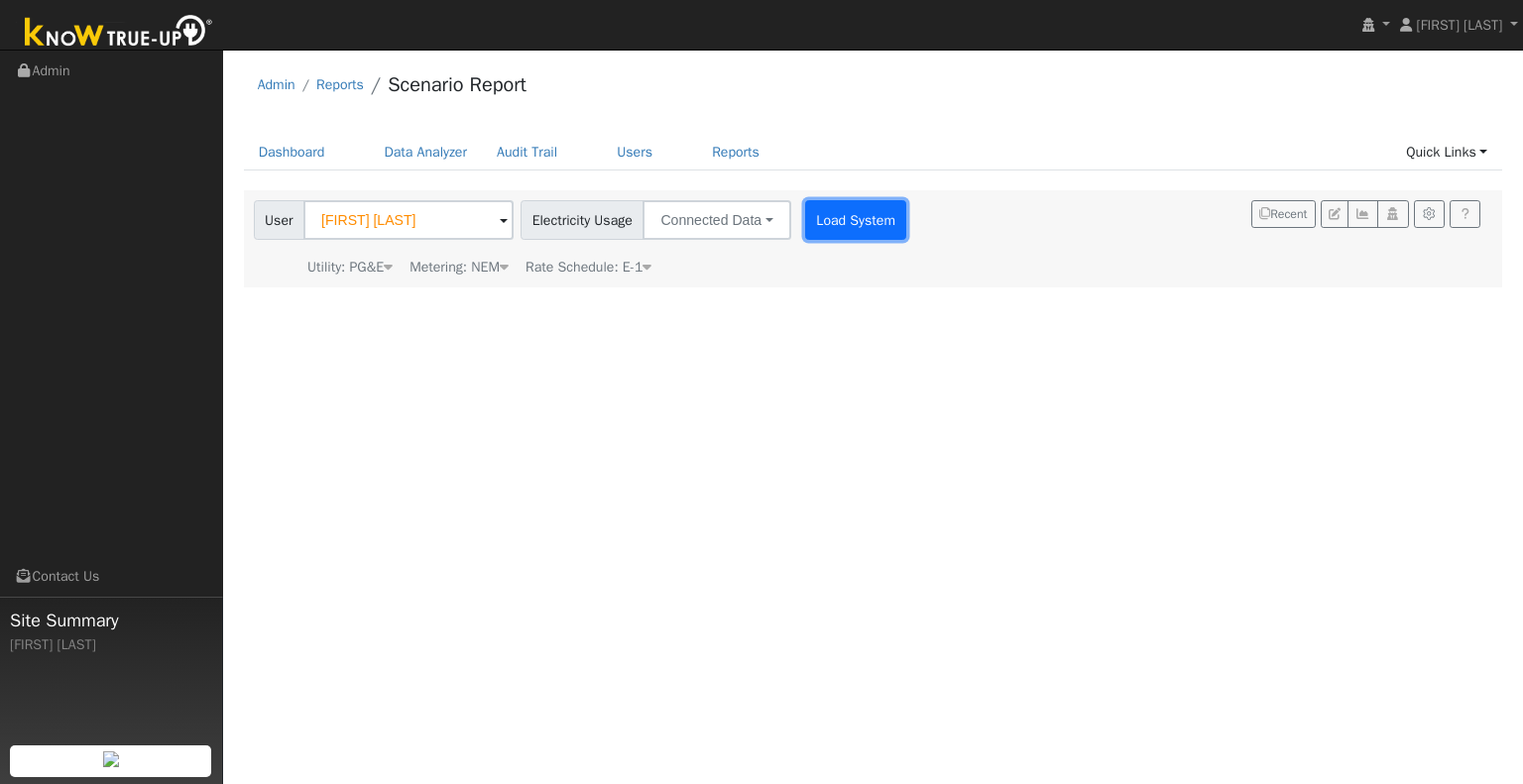 click on "Load System" at bounding box center (856, 220) 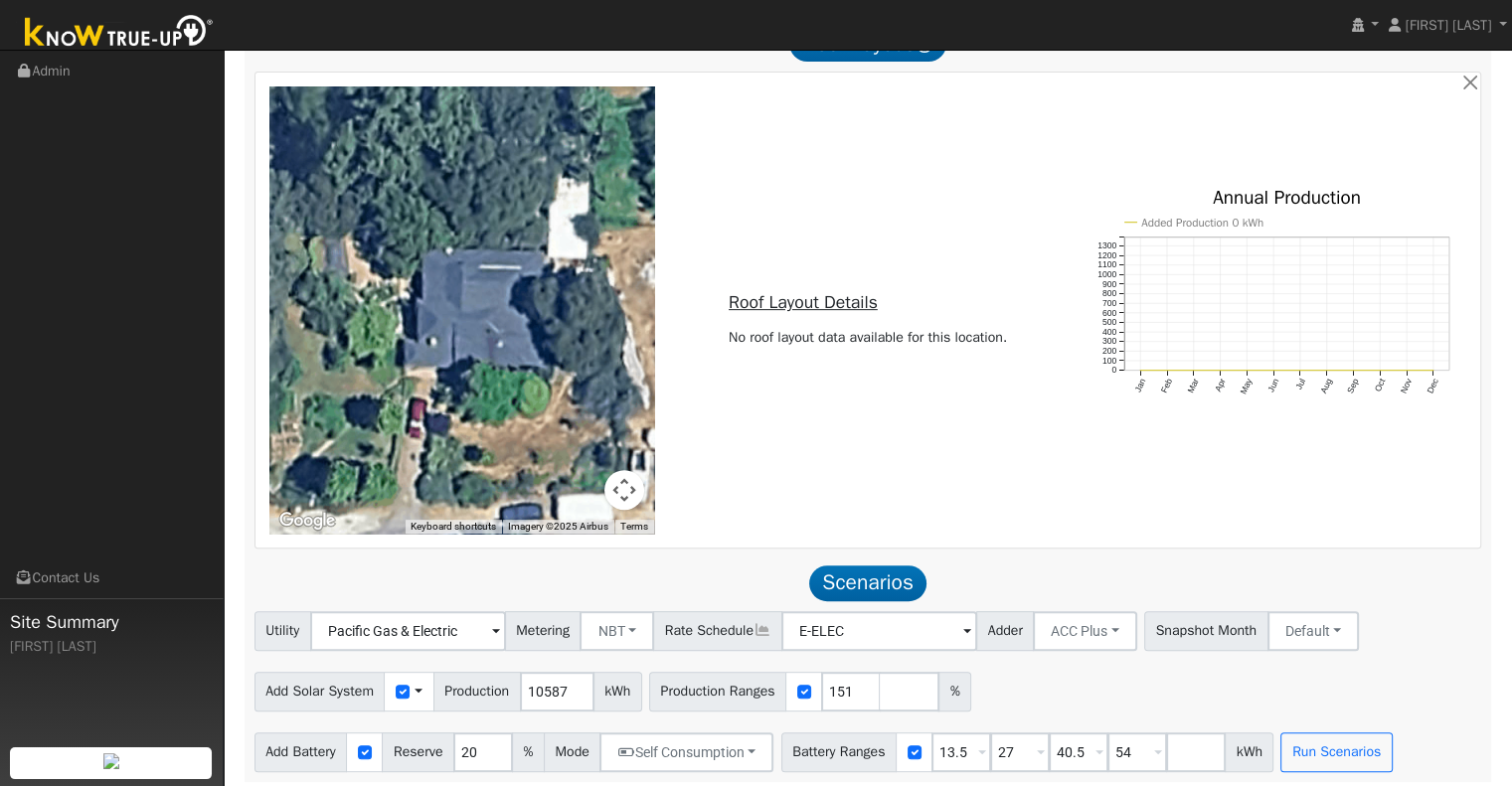 scroll, scrollTop: 729, scrollLeft: 0, axis: vertical 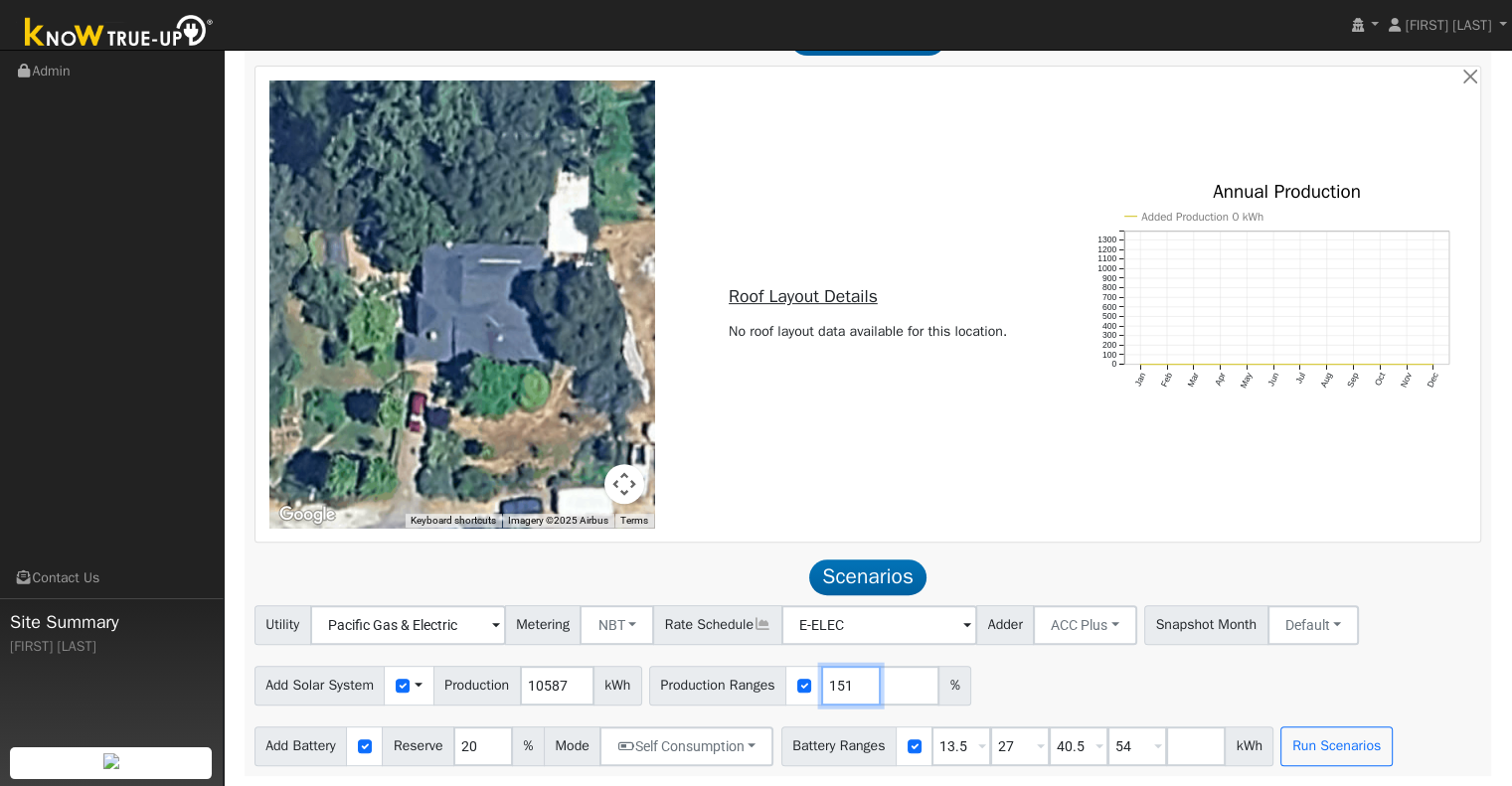 drag, startPoint x: 863, startPoint y: 674, endPoint x: 824, endPoint y: 686, distance: 40.804412 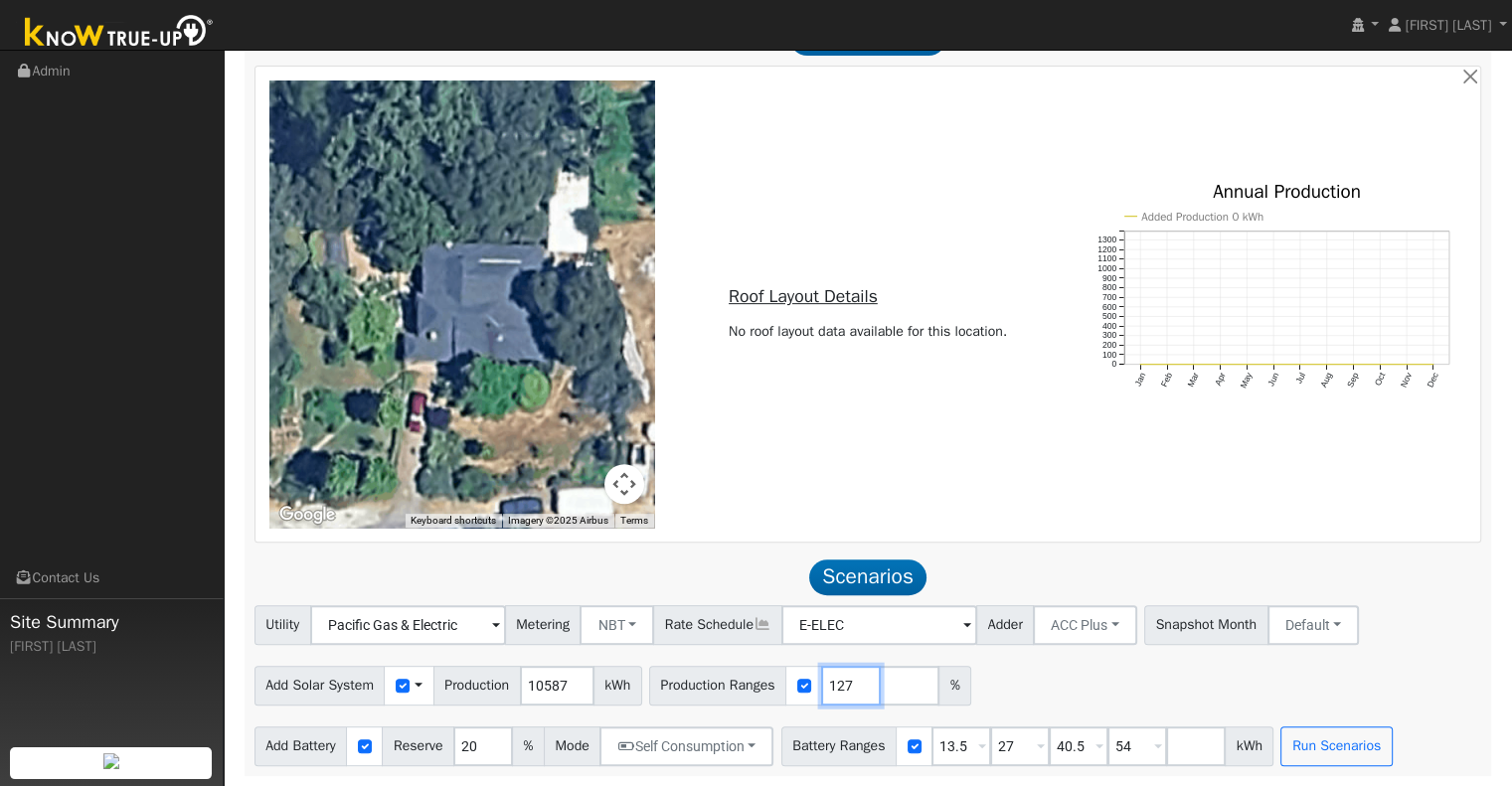 type on "127" 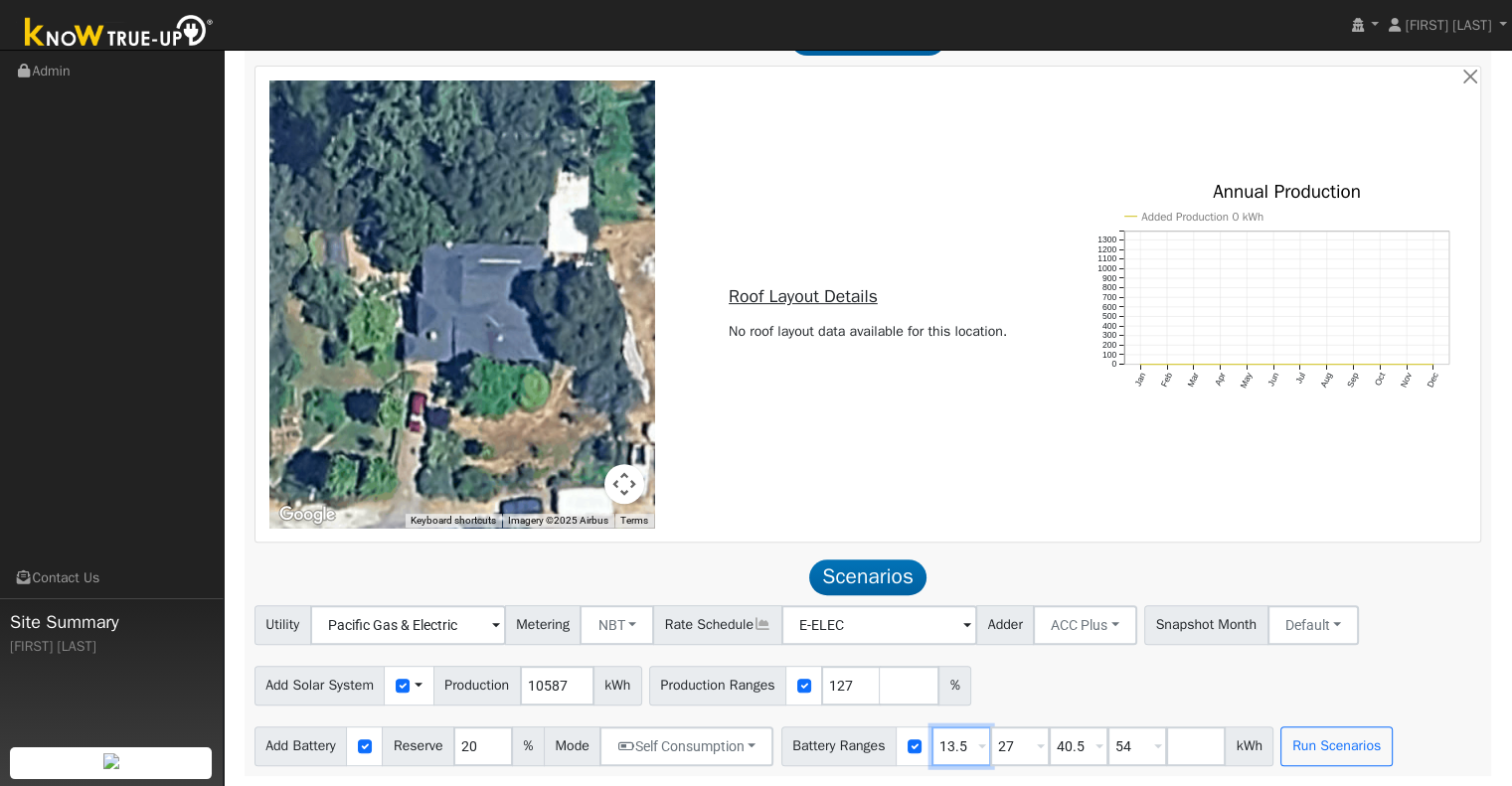 drag, startPoint x: 949, startPoint y: 762, endPoint x: 1022, endPoint y: 758, distance: 73.109507 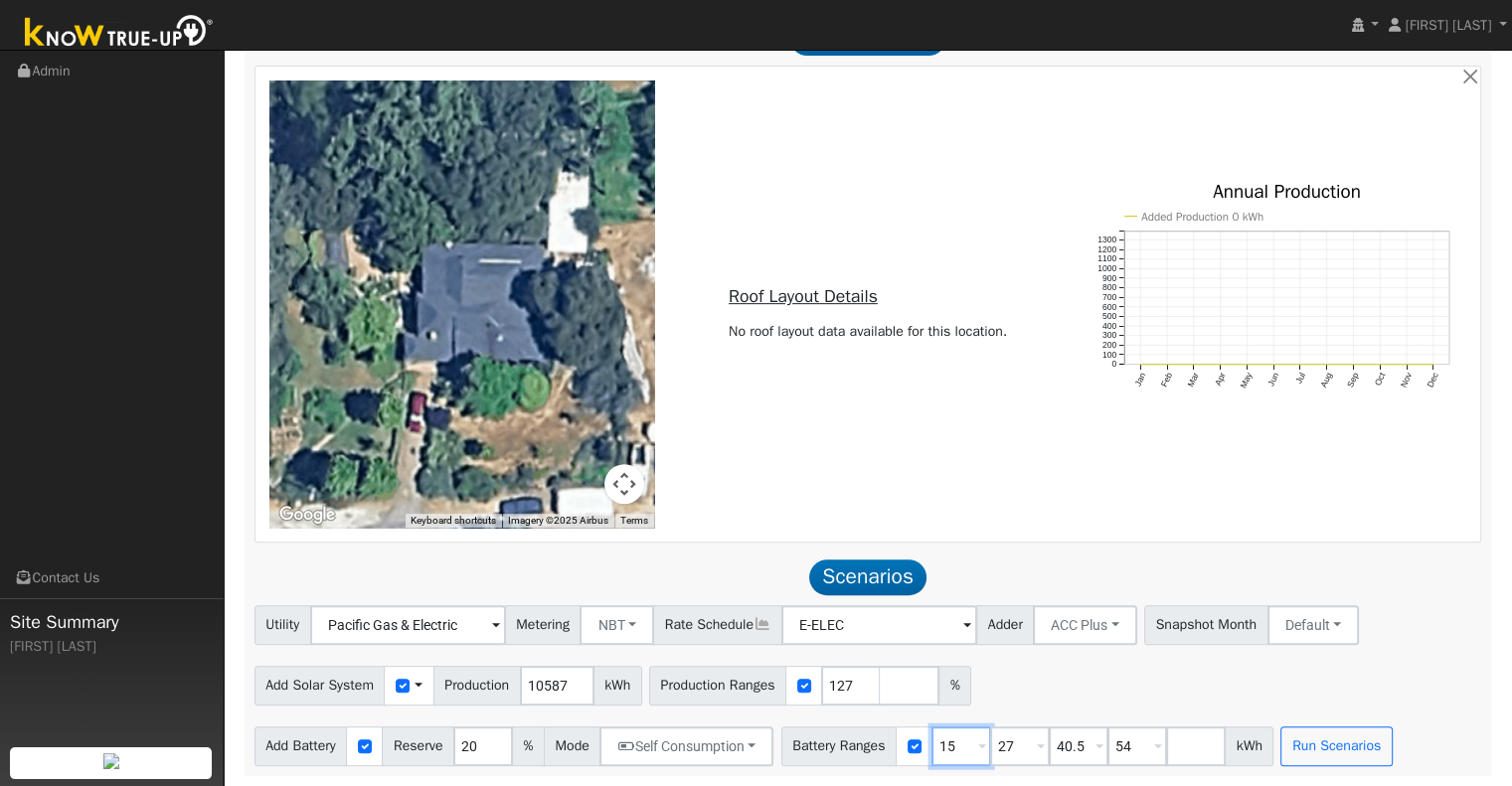 type on "15" 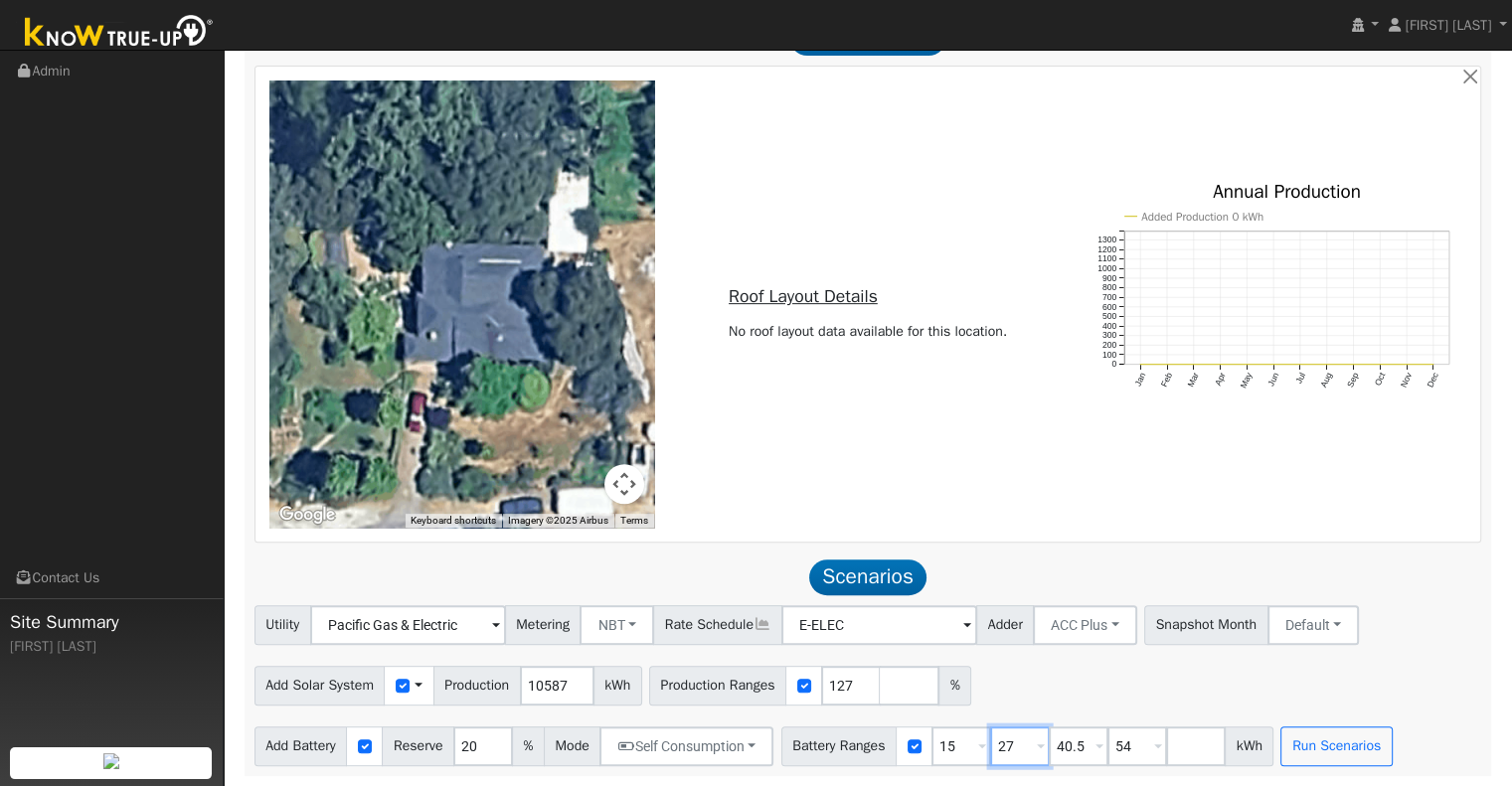 type on "40.5" 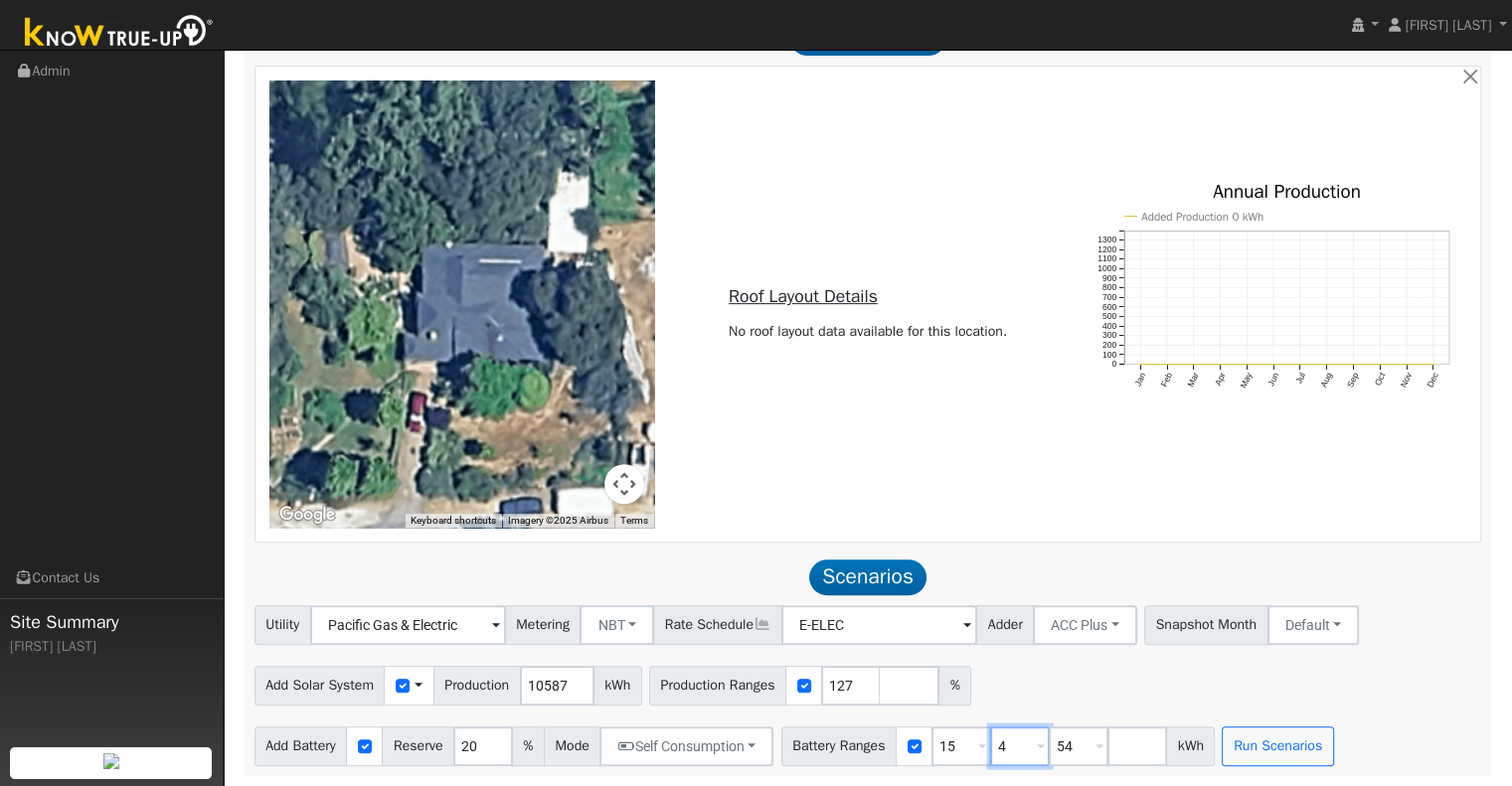 type on "54" 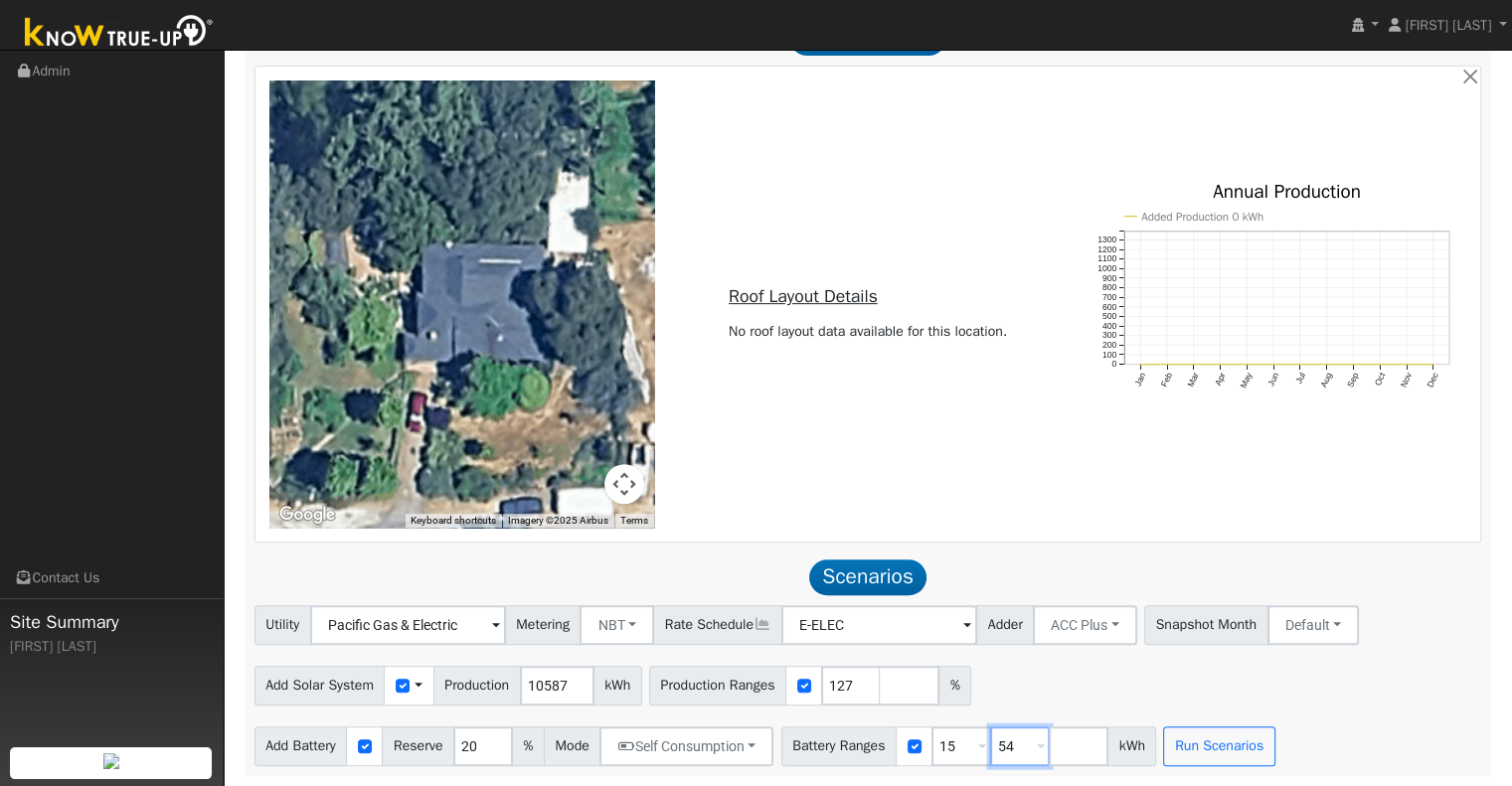 type on "5" 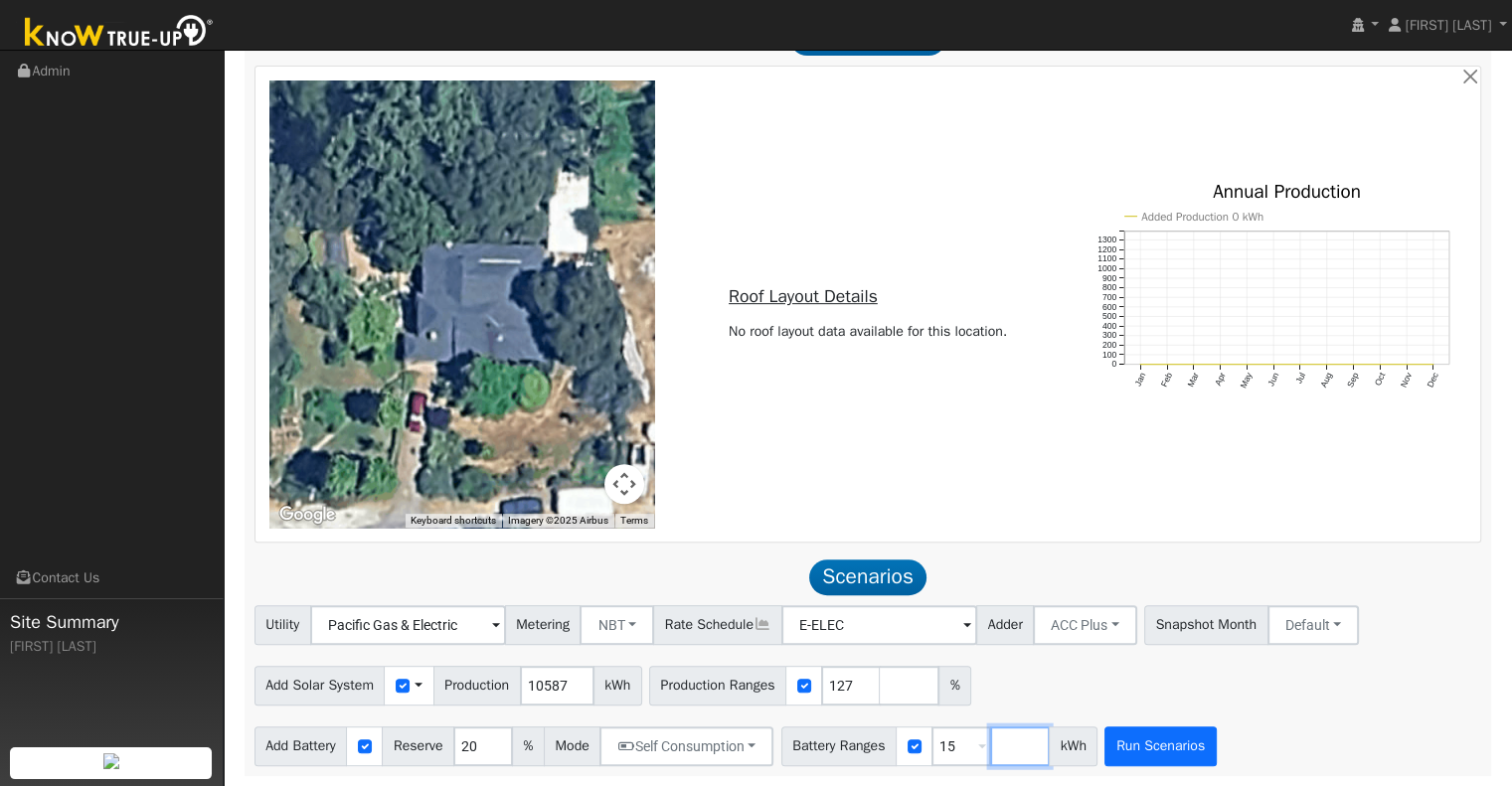type 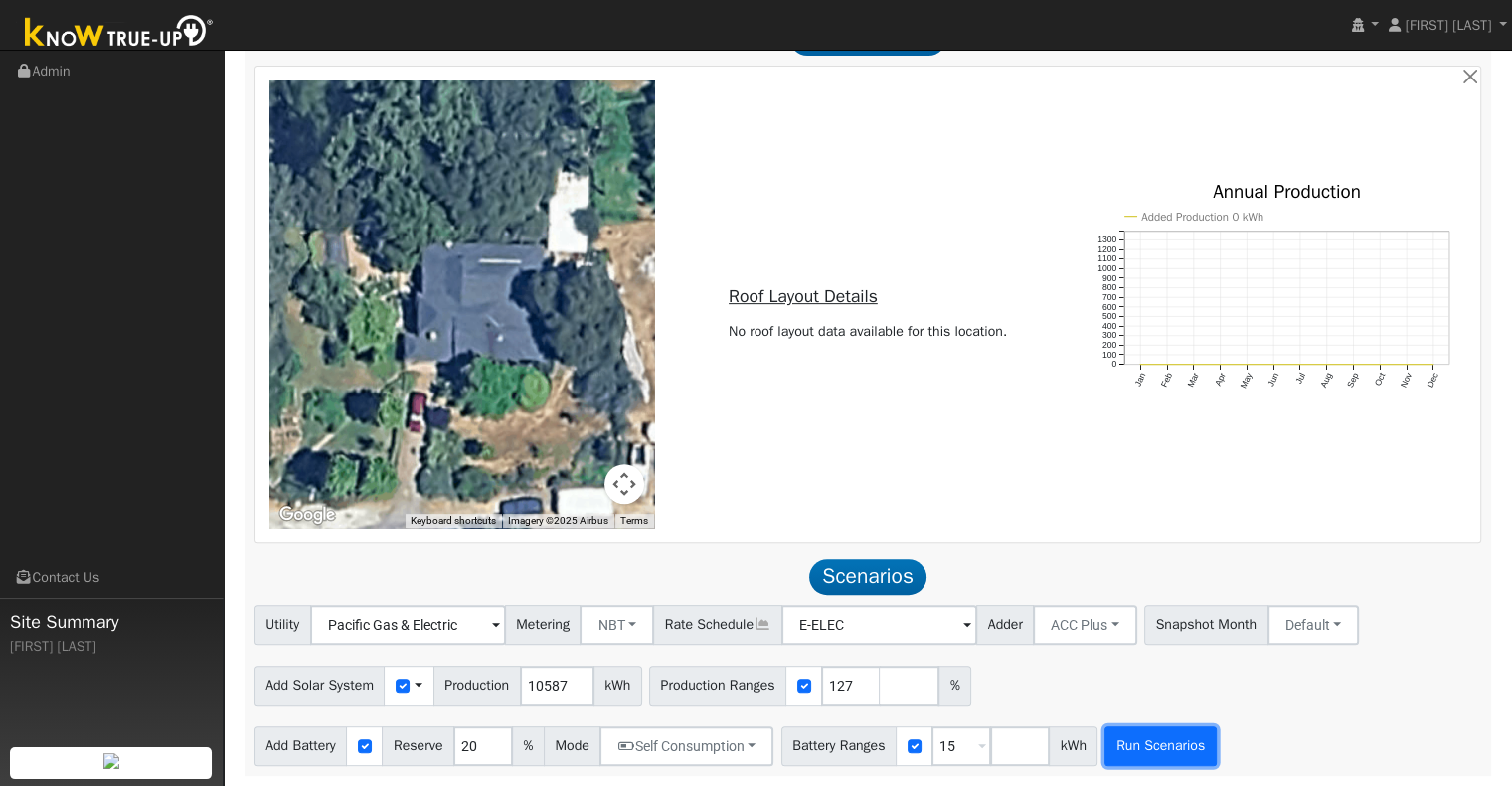 click on "Run Scenarios" at bounding box center (1160, 746) 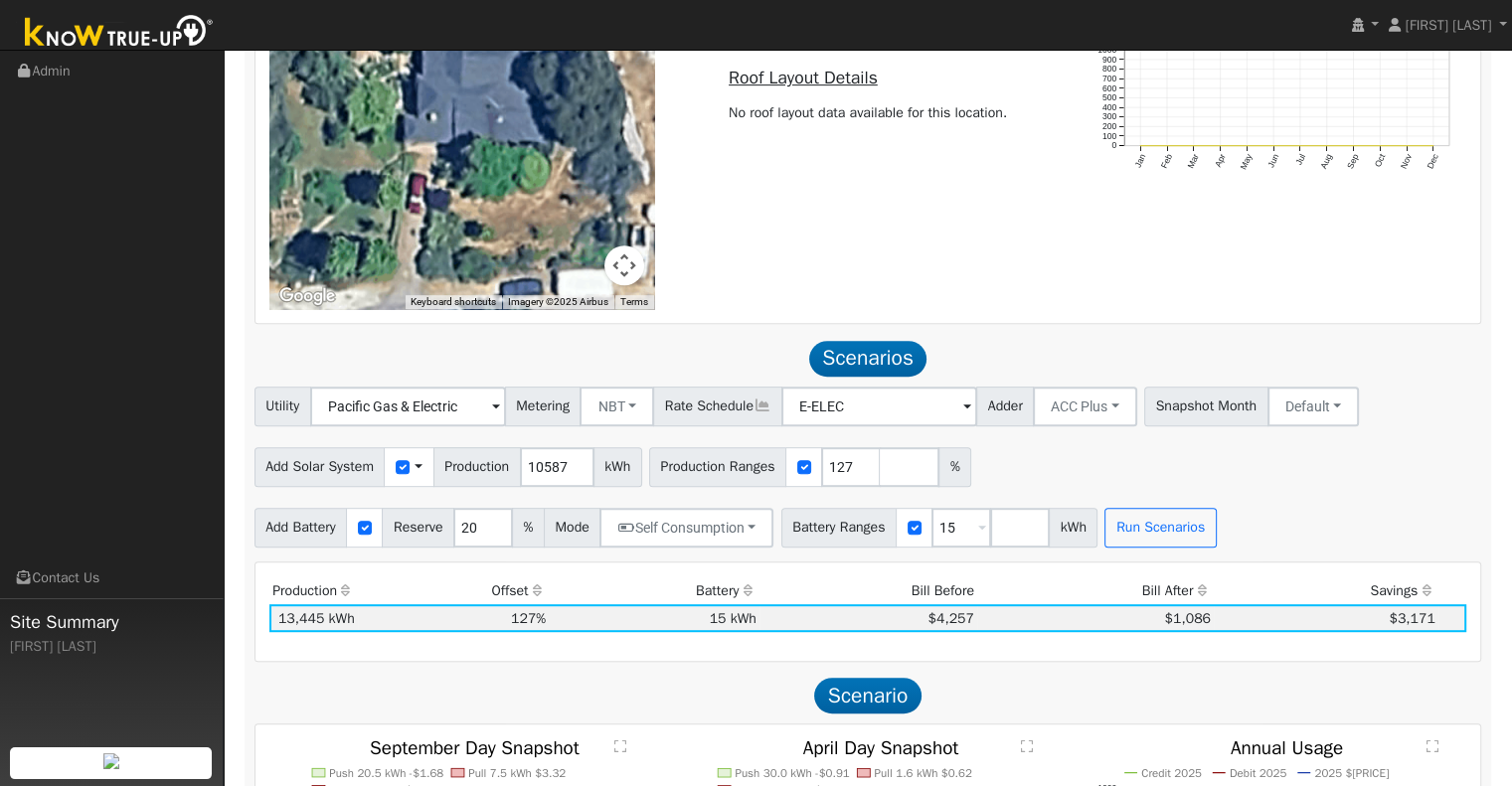 scroll, scrollTop: 929, scrollLeft: 0, axis: vertical 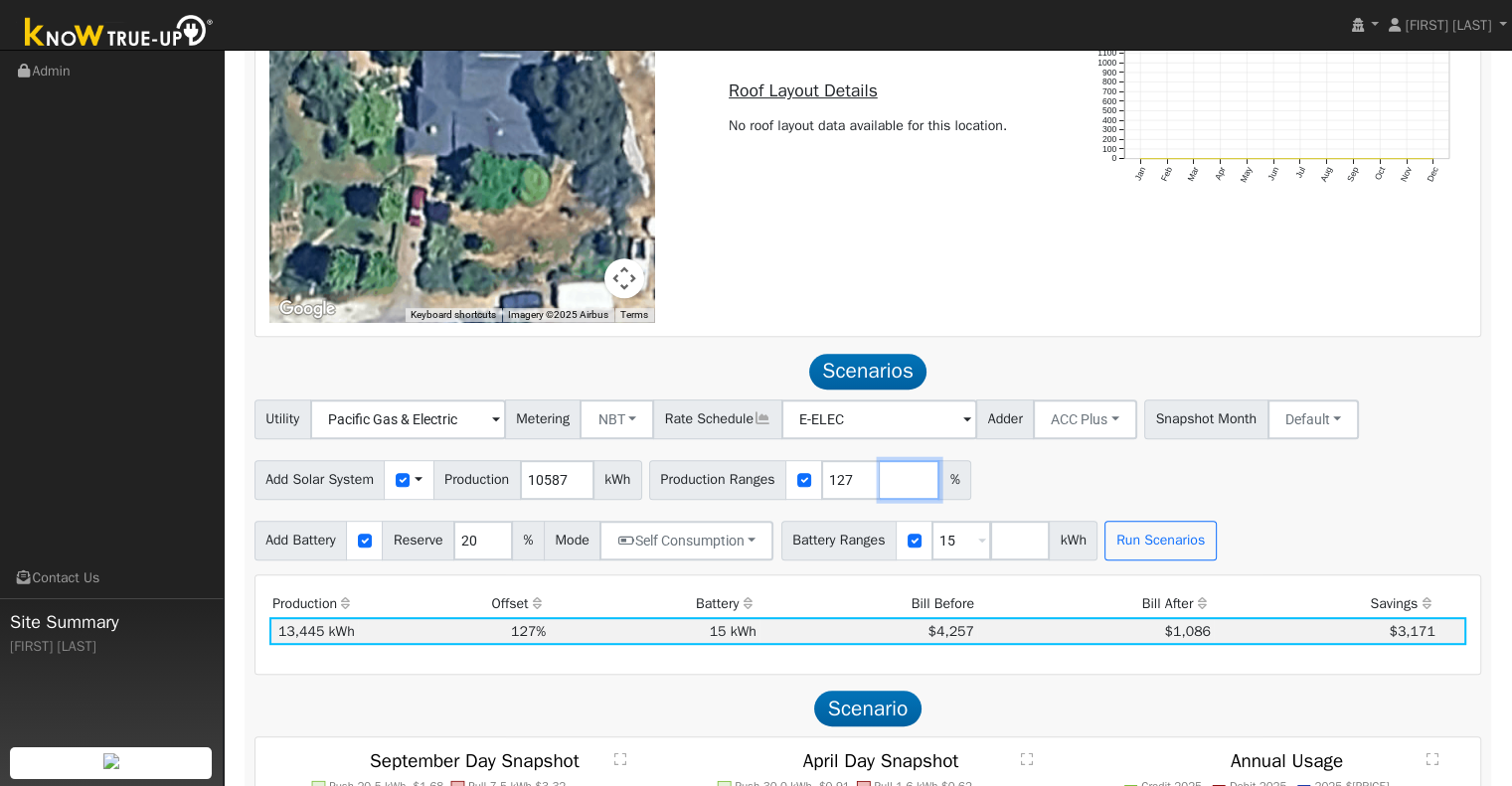 click at bounding box center (910, 480) 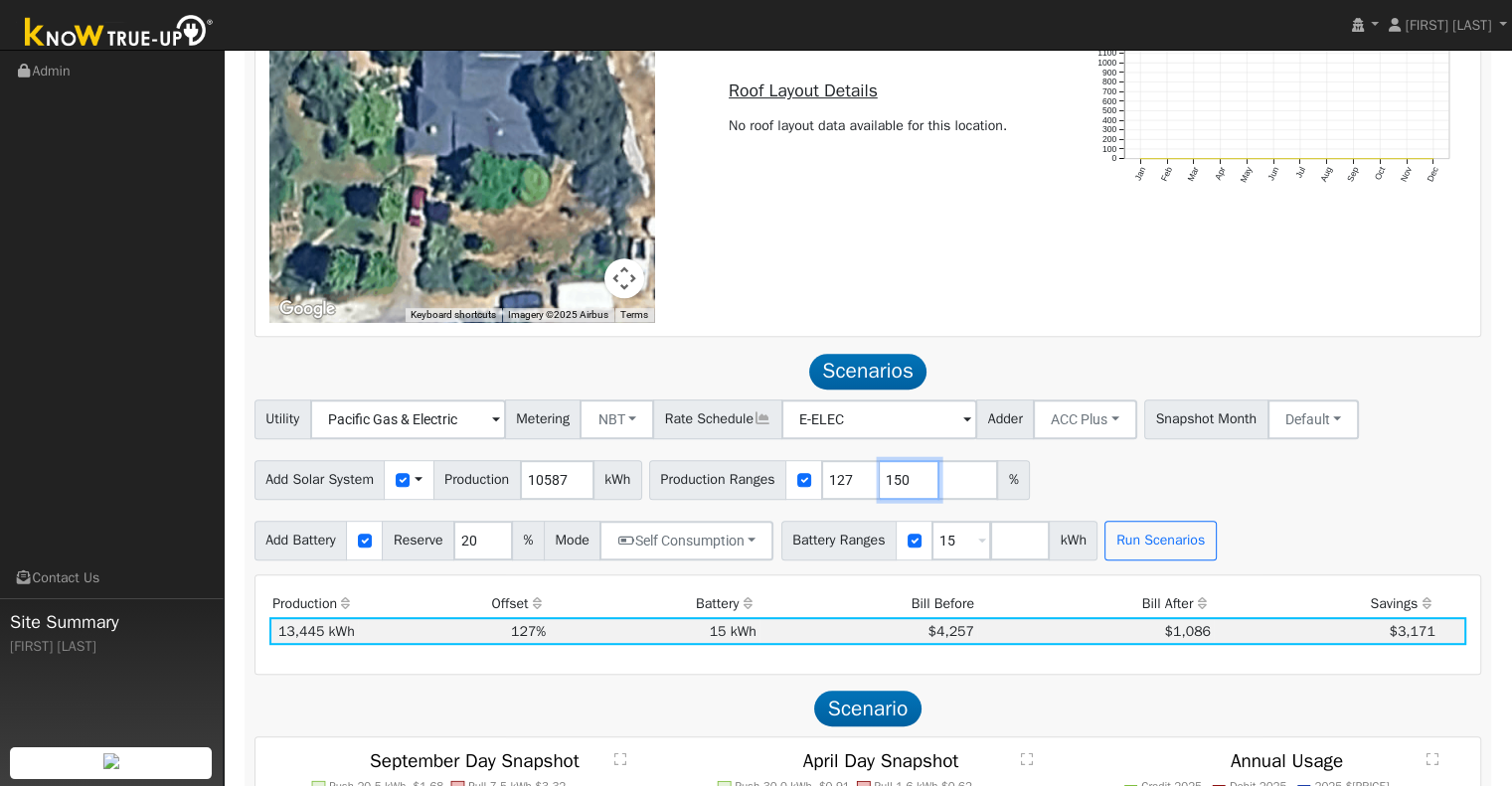 type on "150" 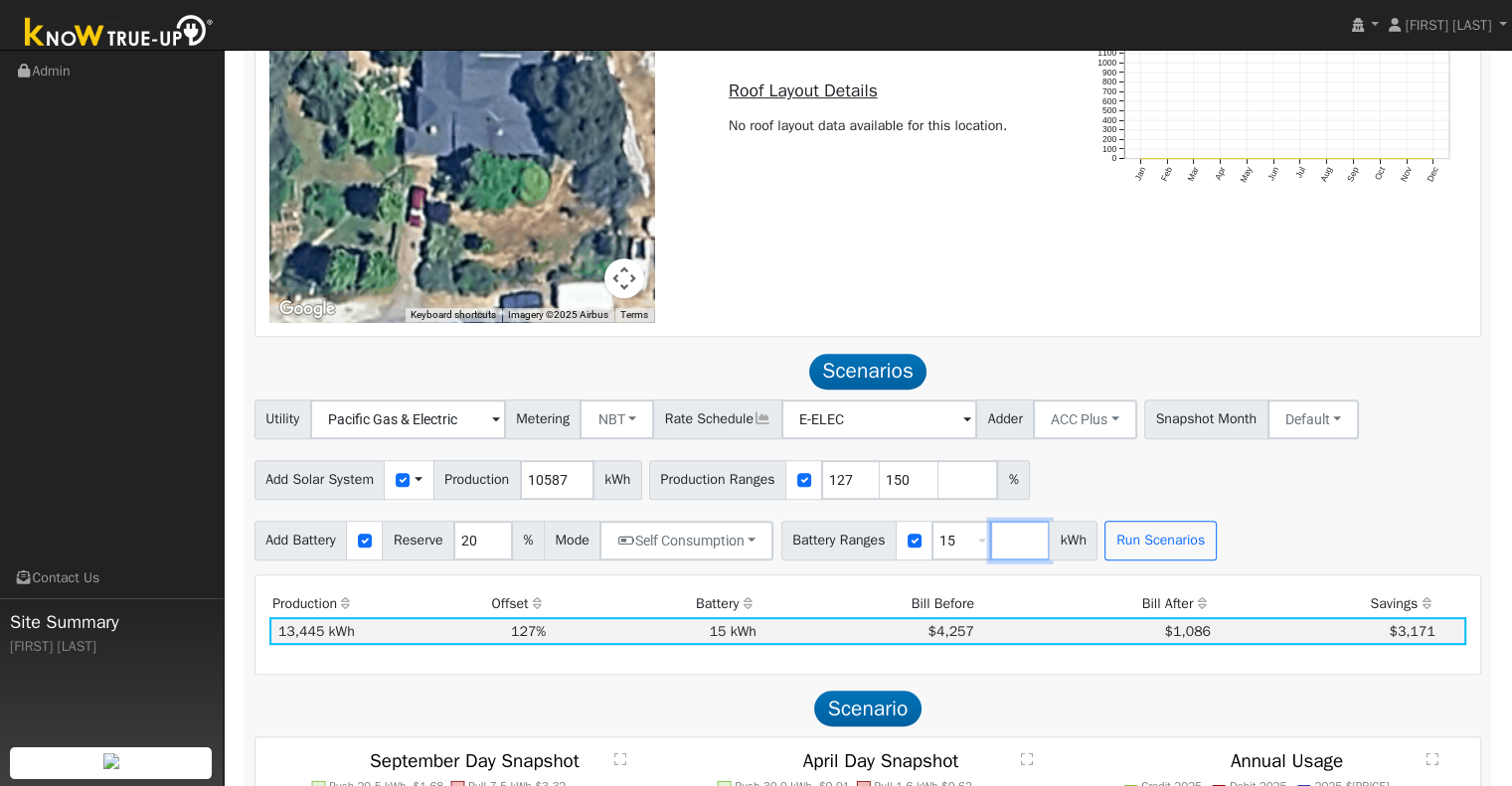 click at bounding box center (1020, 541) 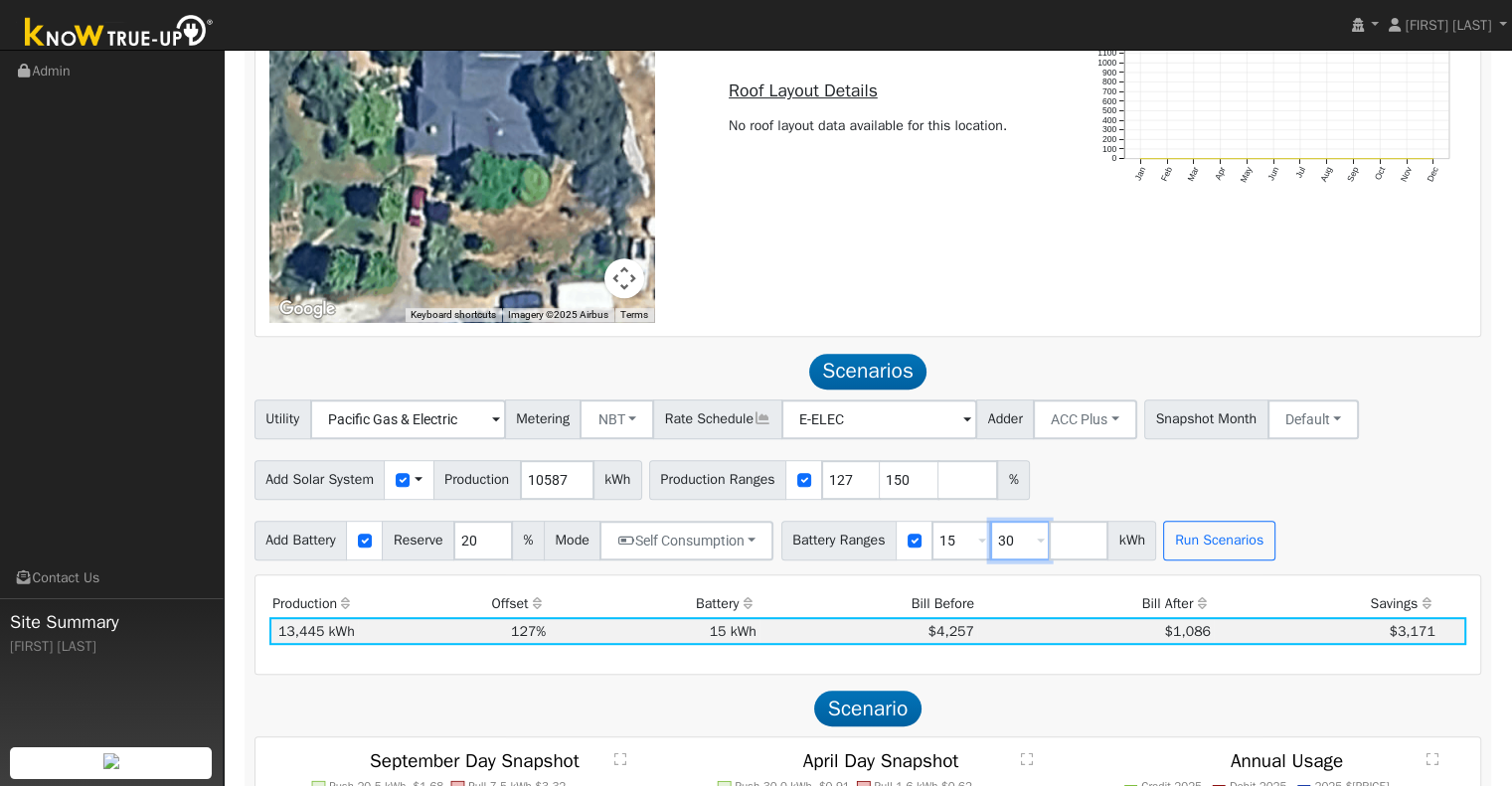 type on "30" 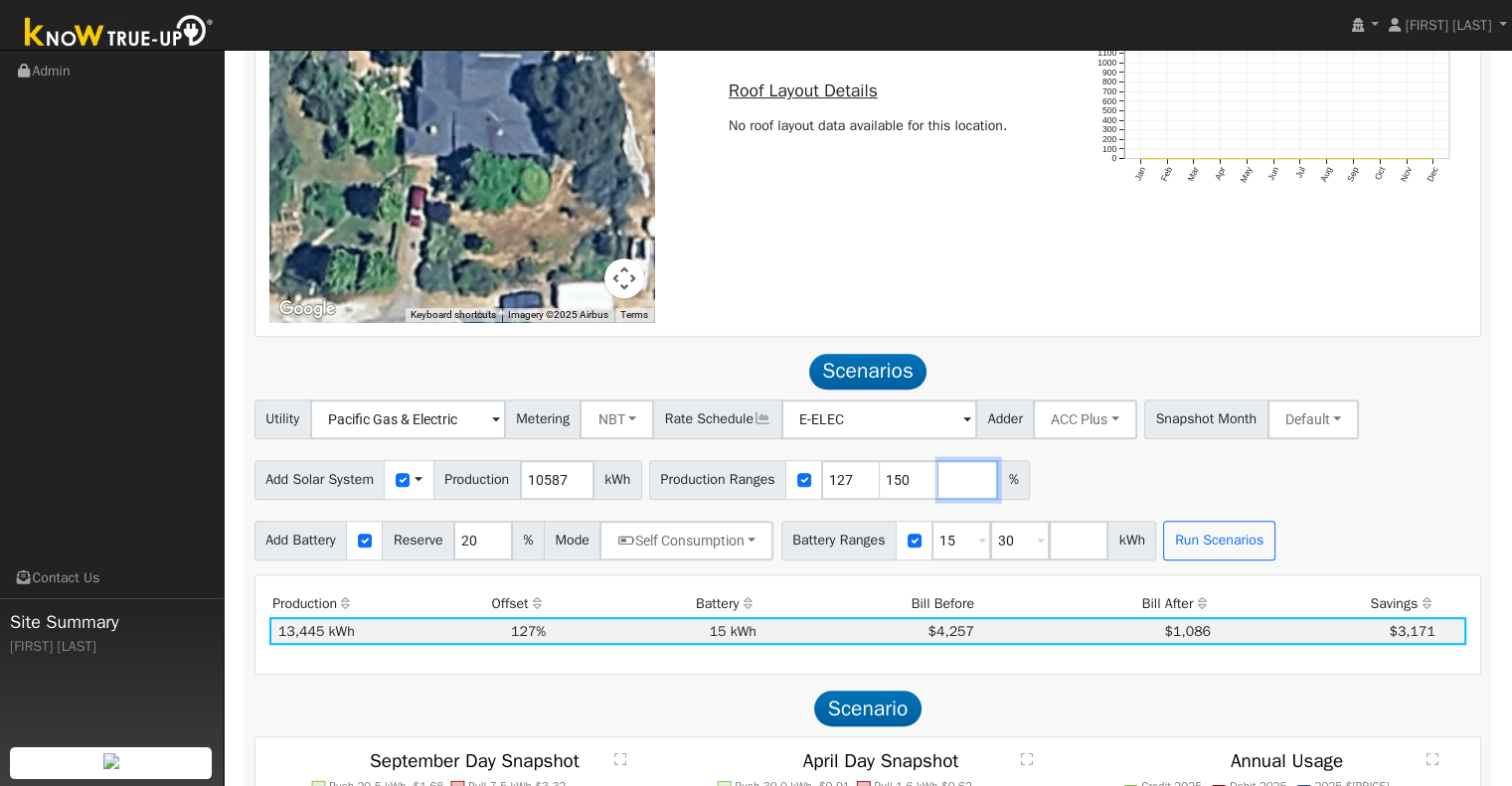 click at bounding box center [968, 480] 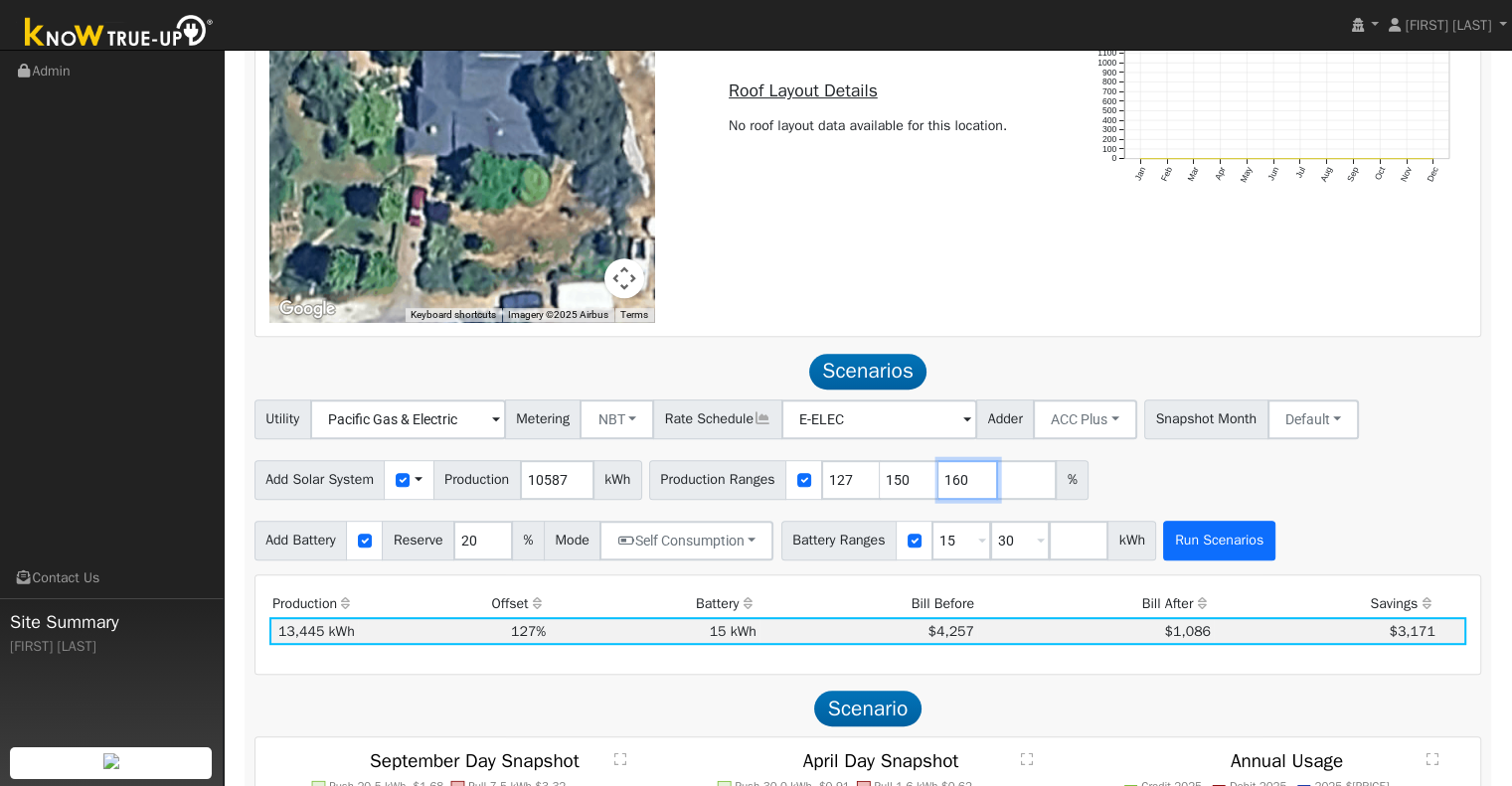 type on "160" 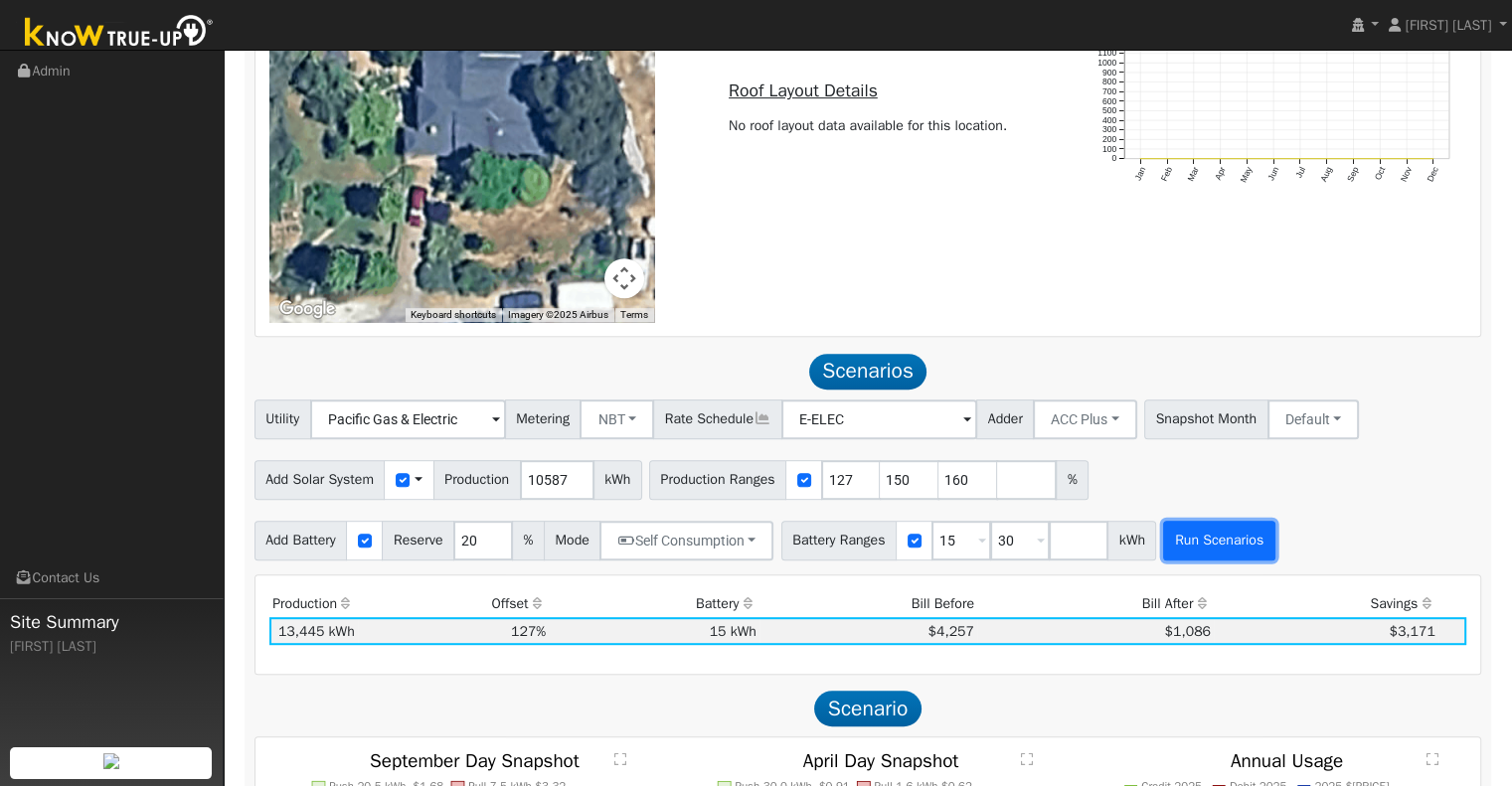 click on "Run Scenarios" at bounding box center [1219, 541] 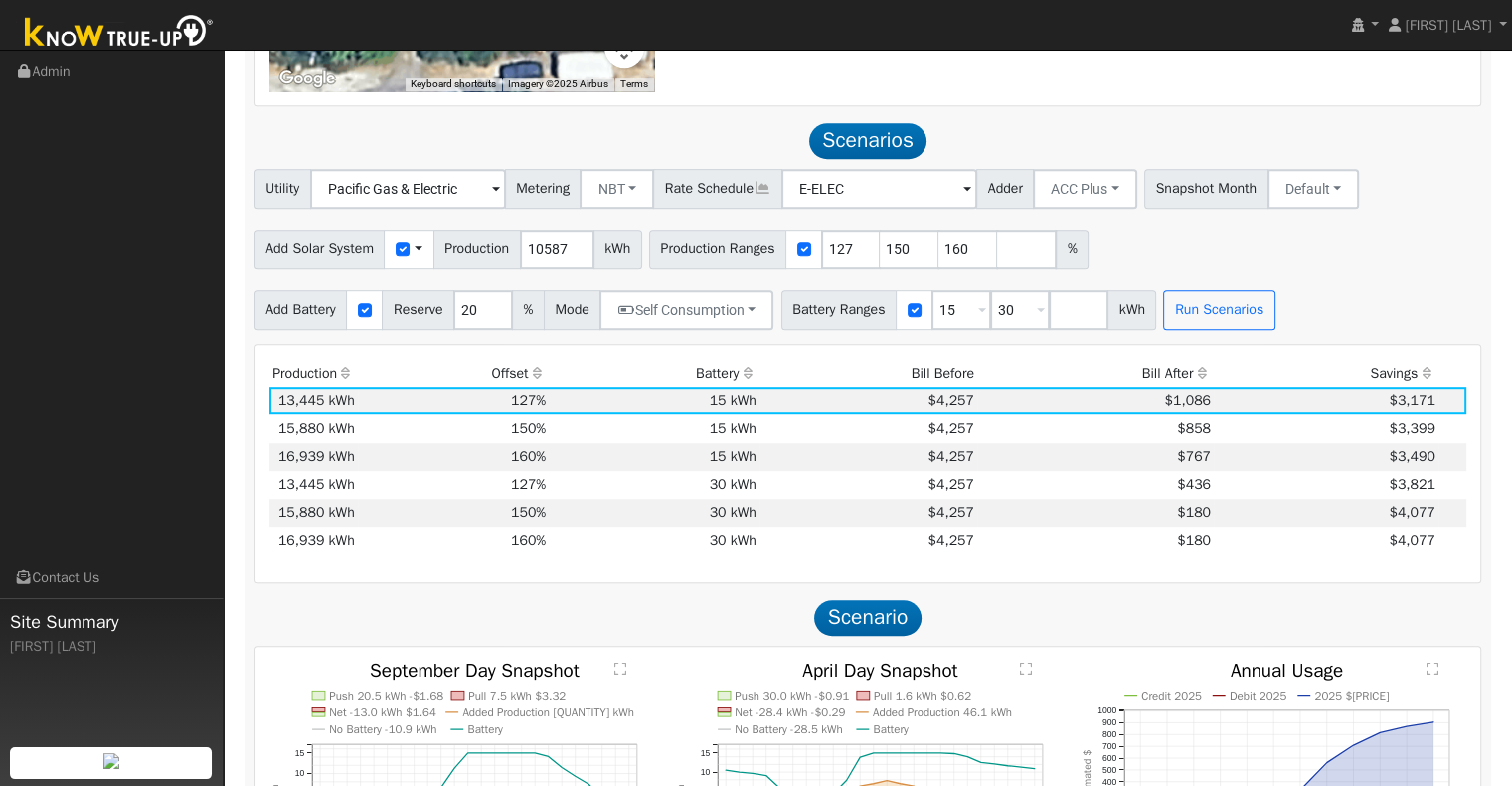 scroll, scrollTop: 1227, scrollLeft: 0, axis: vertical 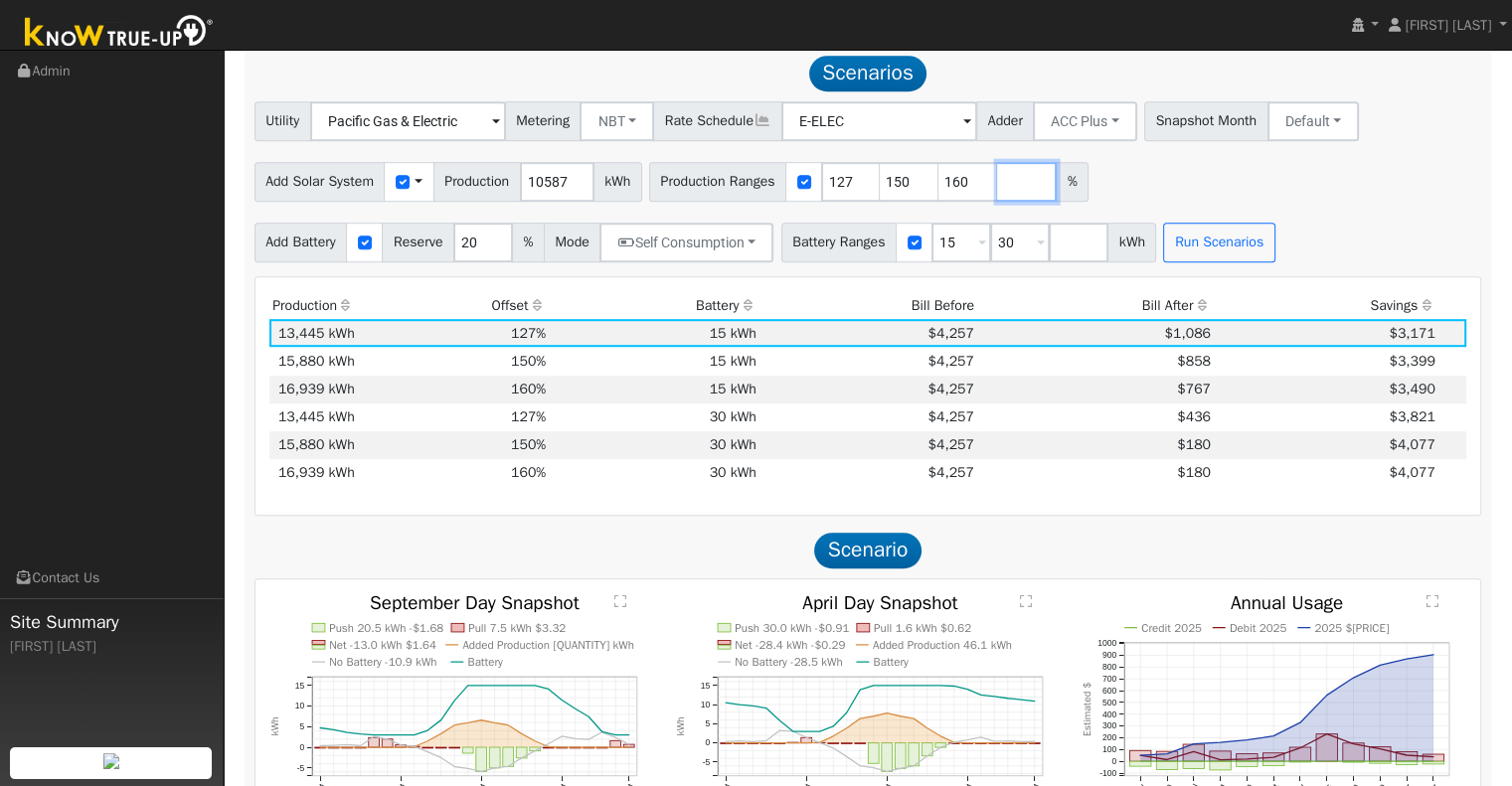 click at bounding box center (1027, 182) 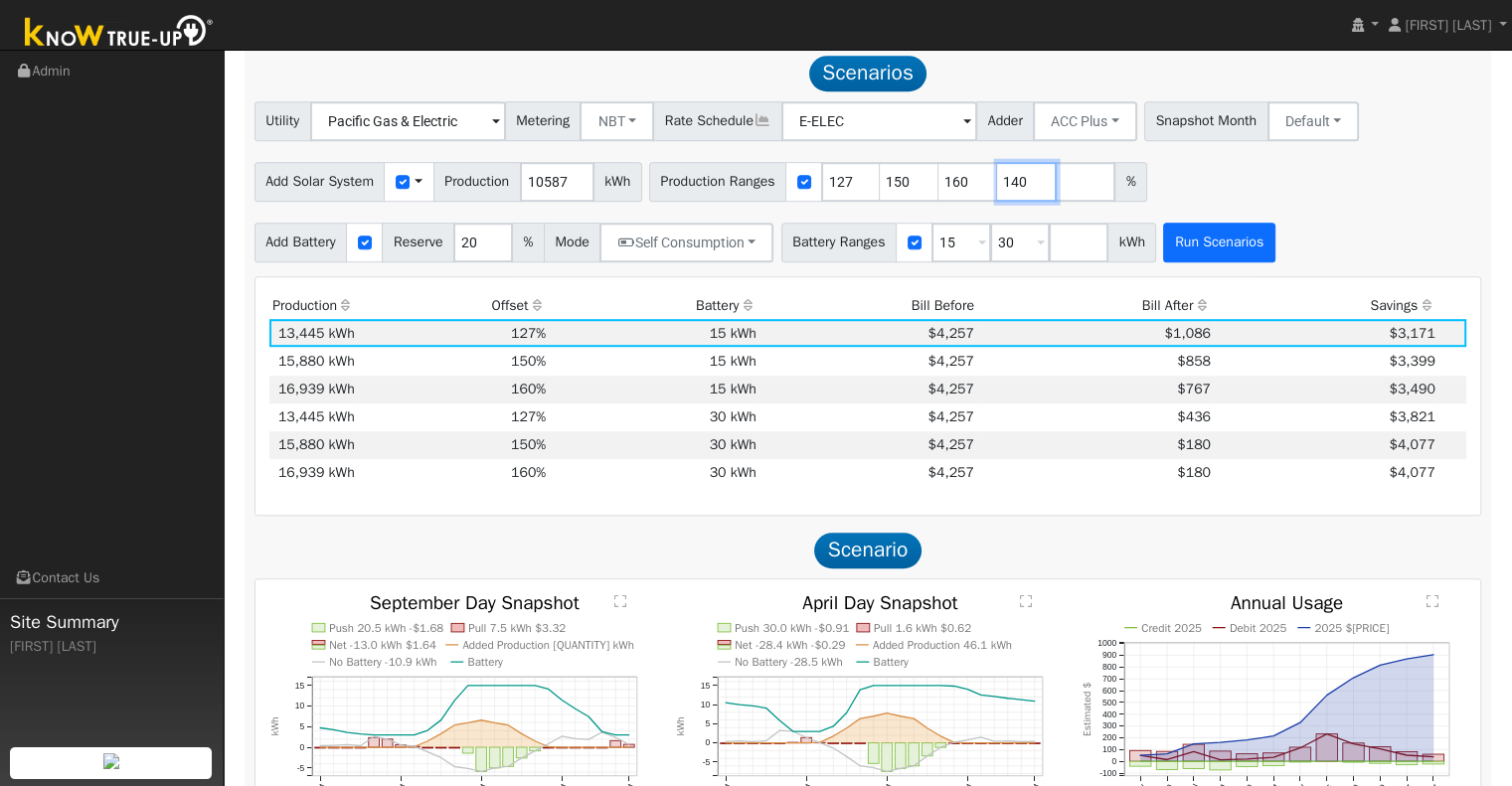 type on "140" 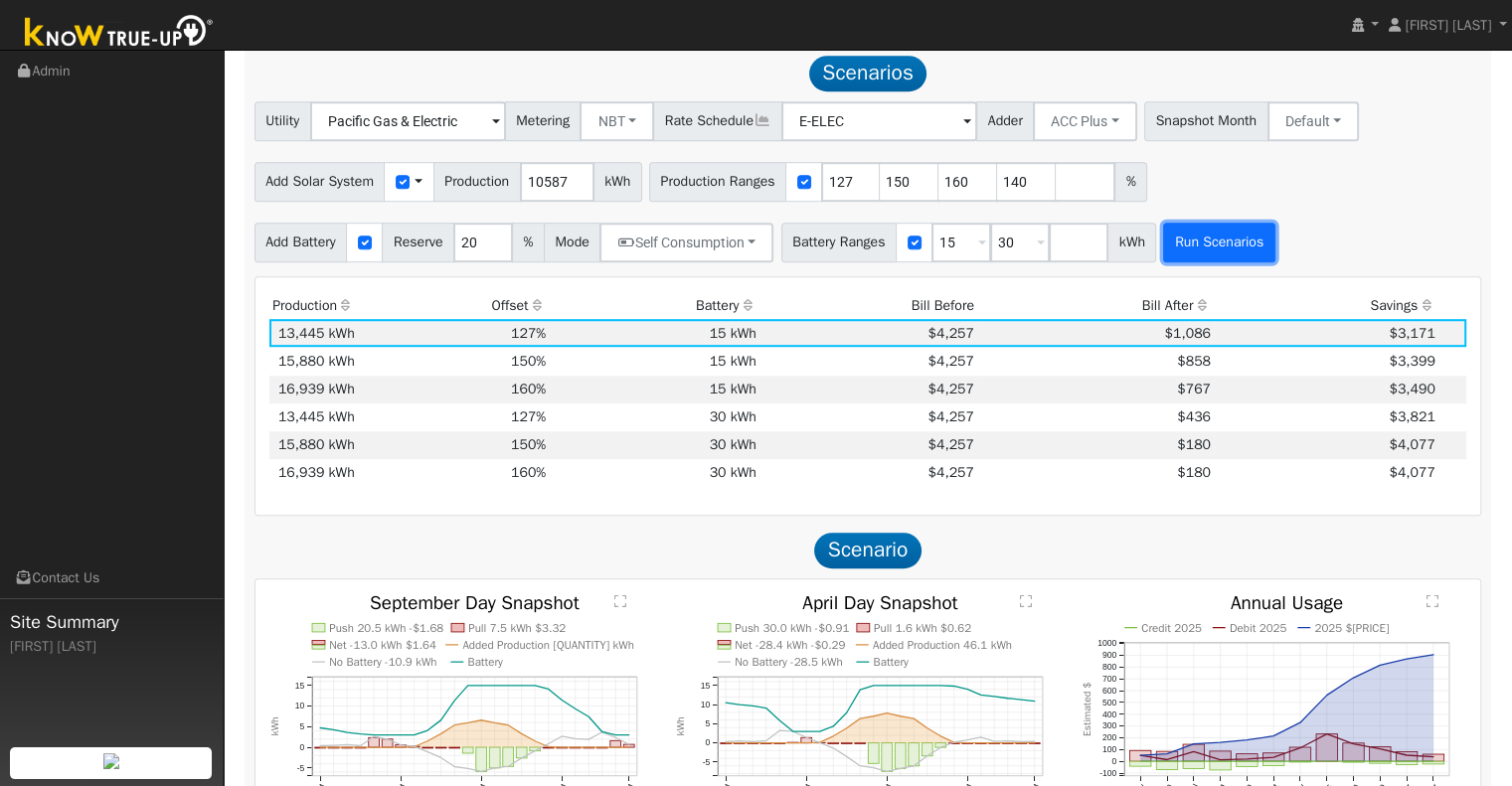 type on "140" 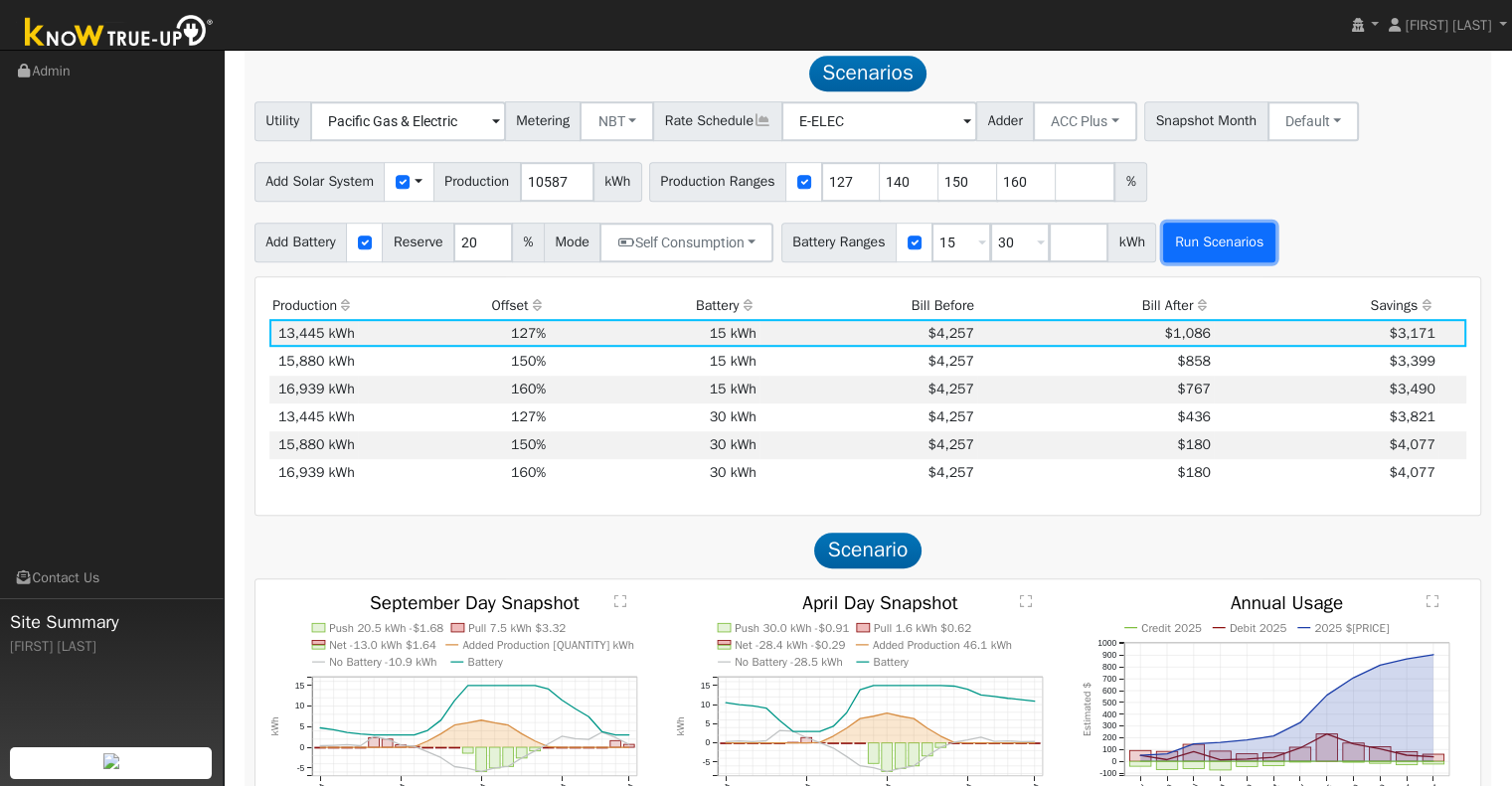 click on "Run Scenarios" at bounding box center (1219, 242) 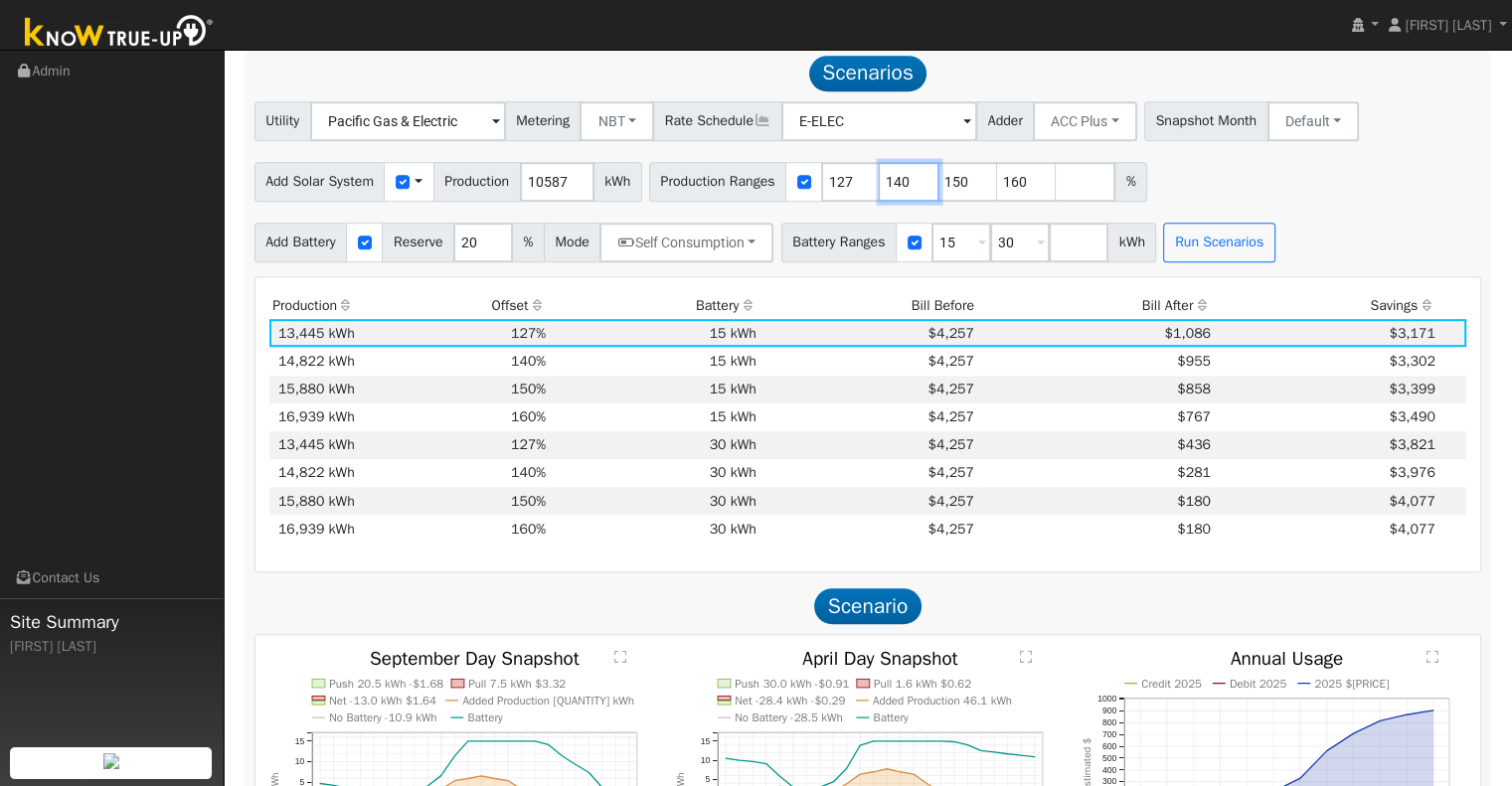 click on "140" at bounding box center [910, 182] 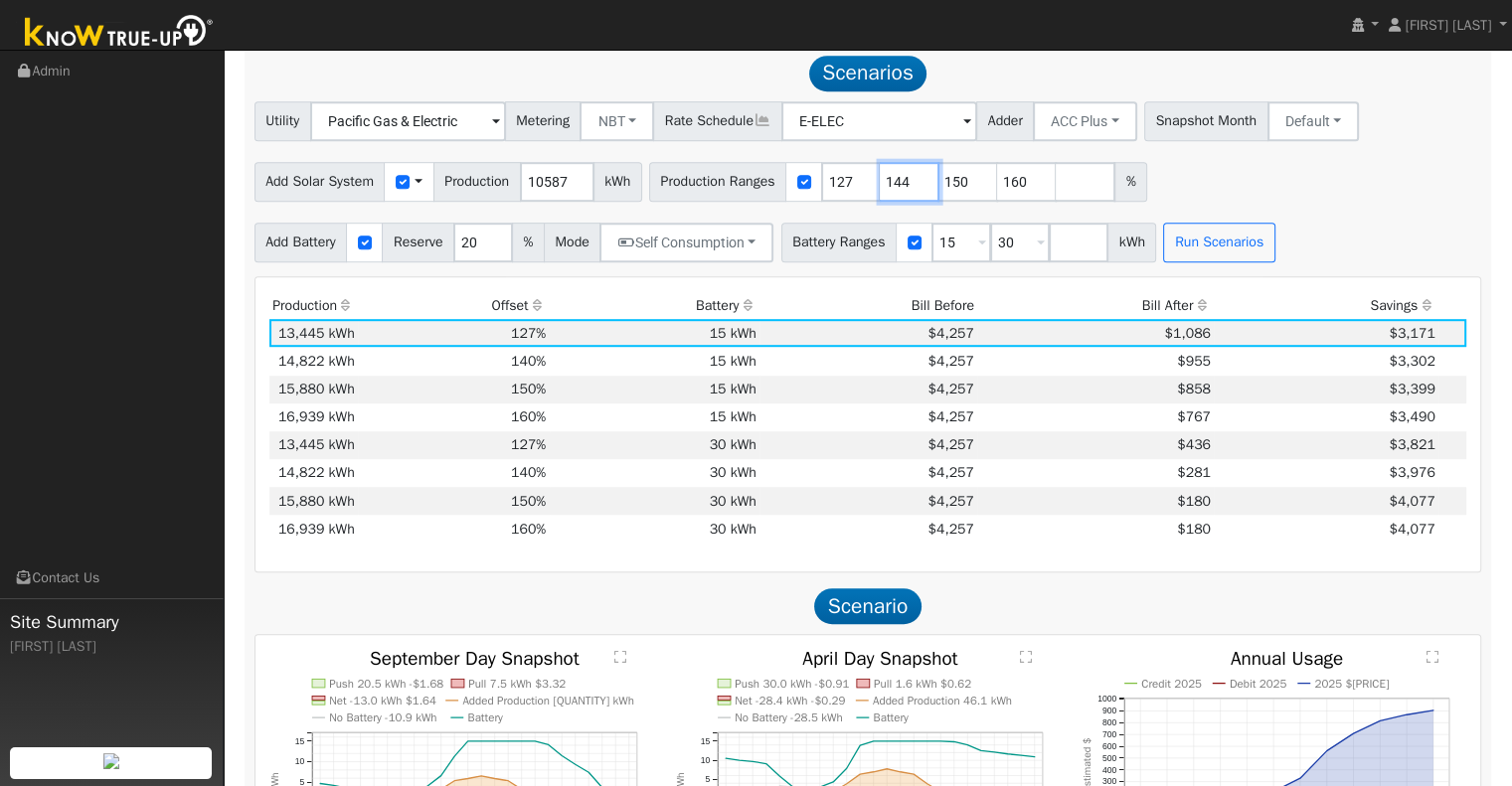 type on "144" 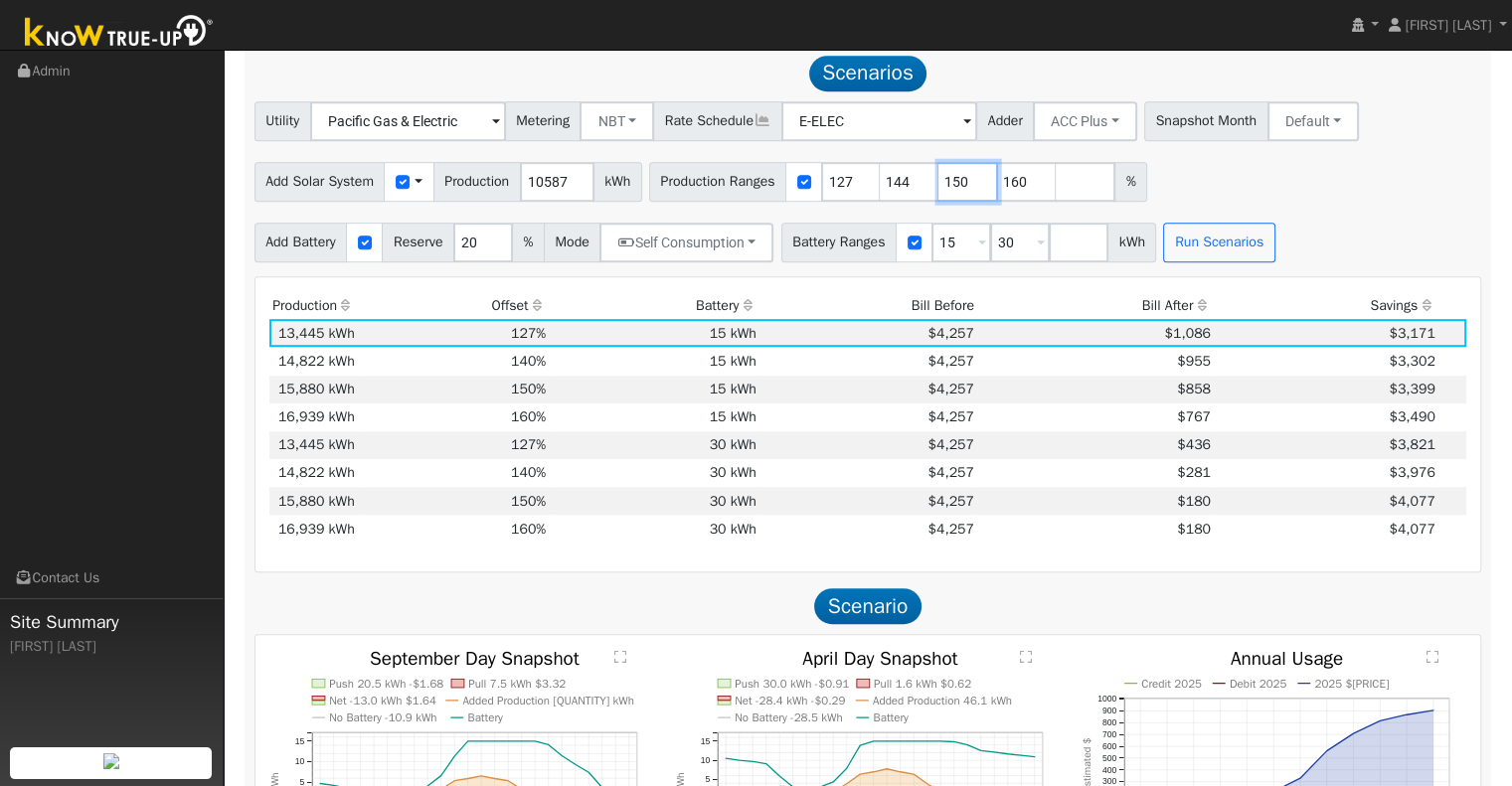 drag, startPoint x: 969, startPoint y: 185, endPoint x: 1014, endPoint y: 35, distance: 156.6046 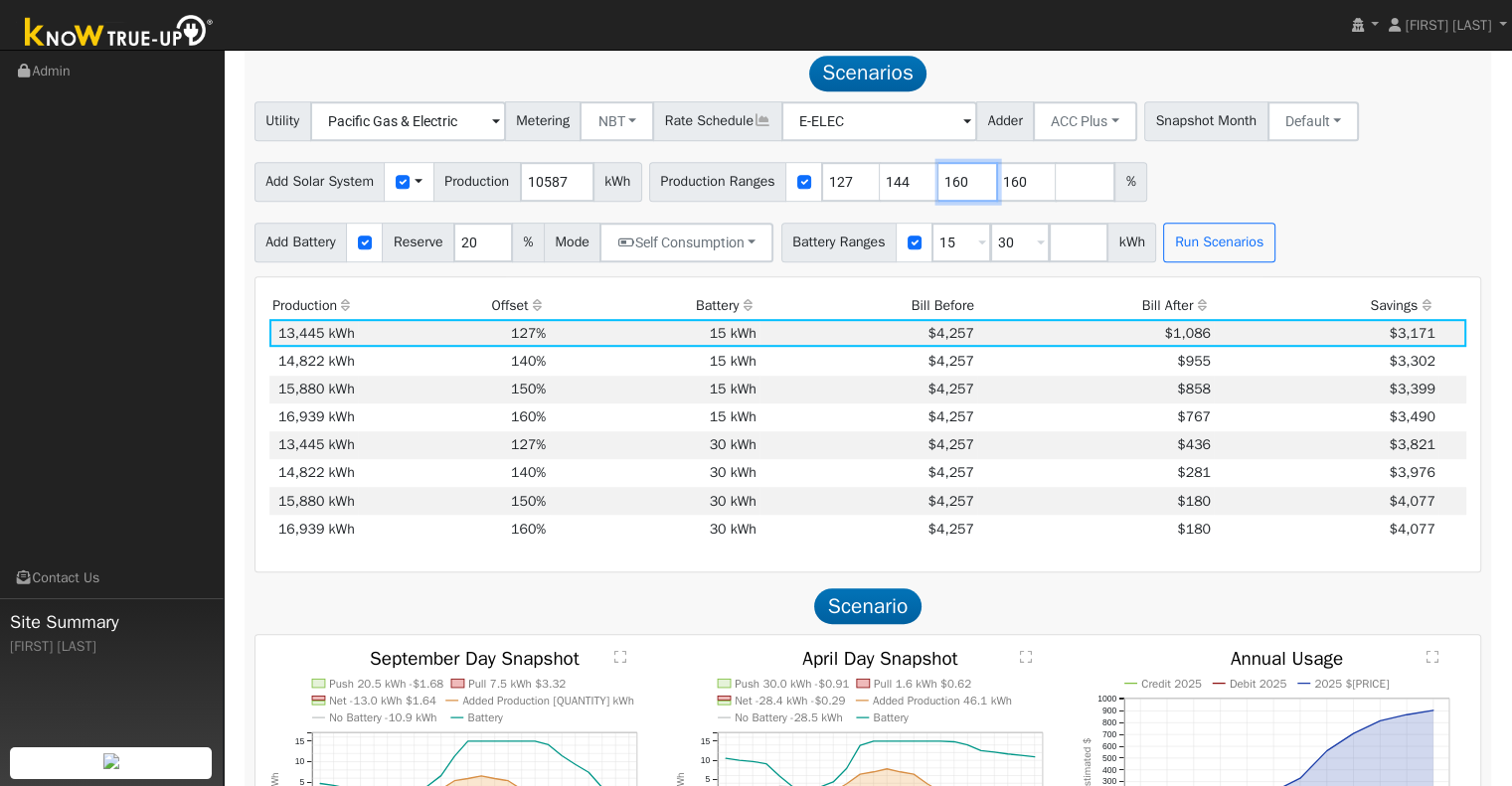 type 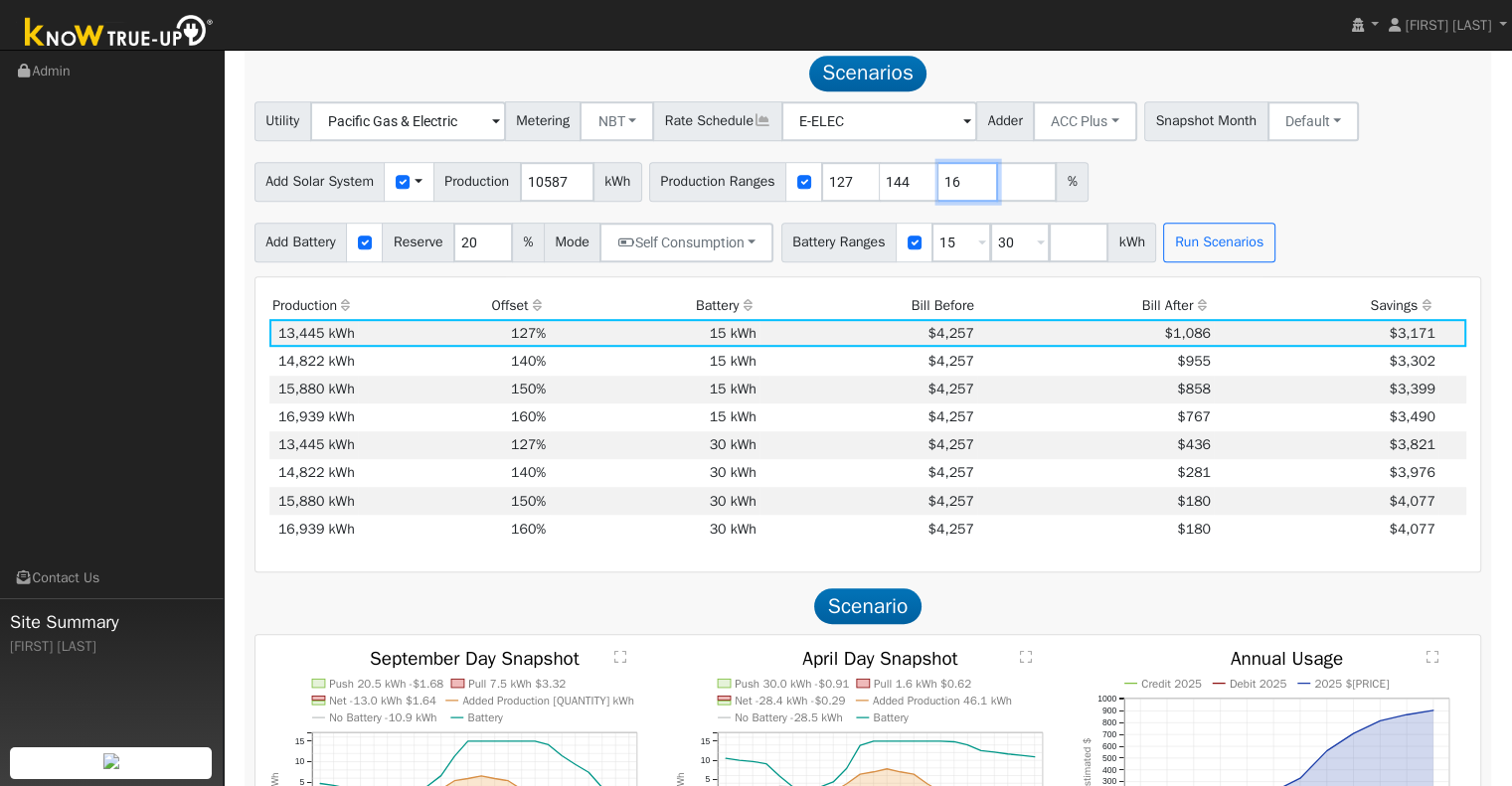 type on "1" 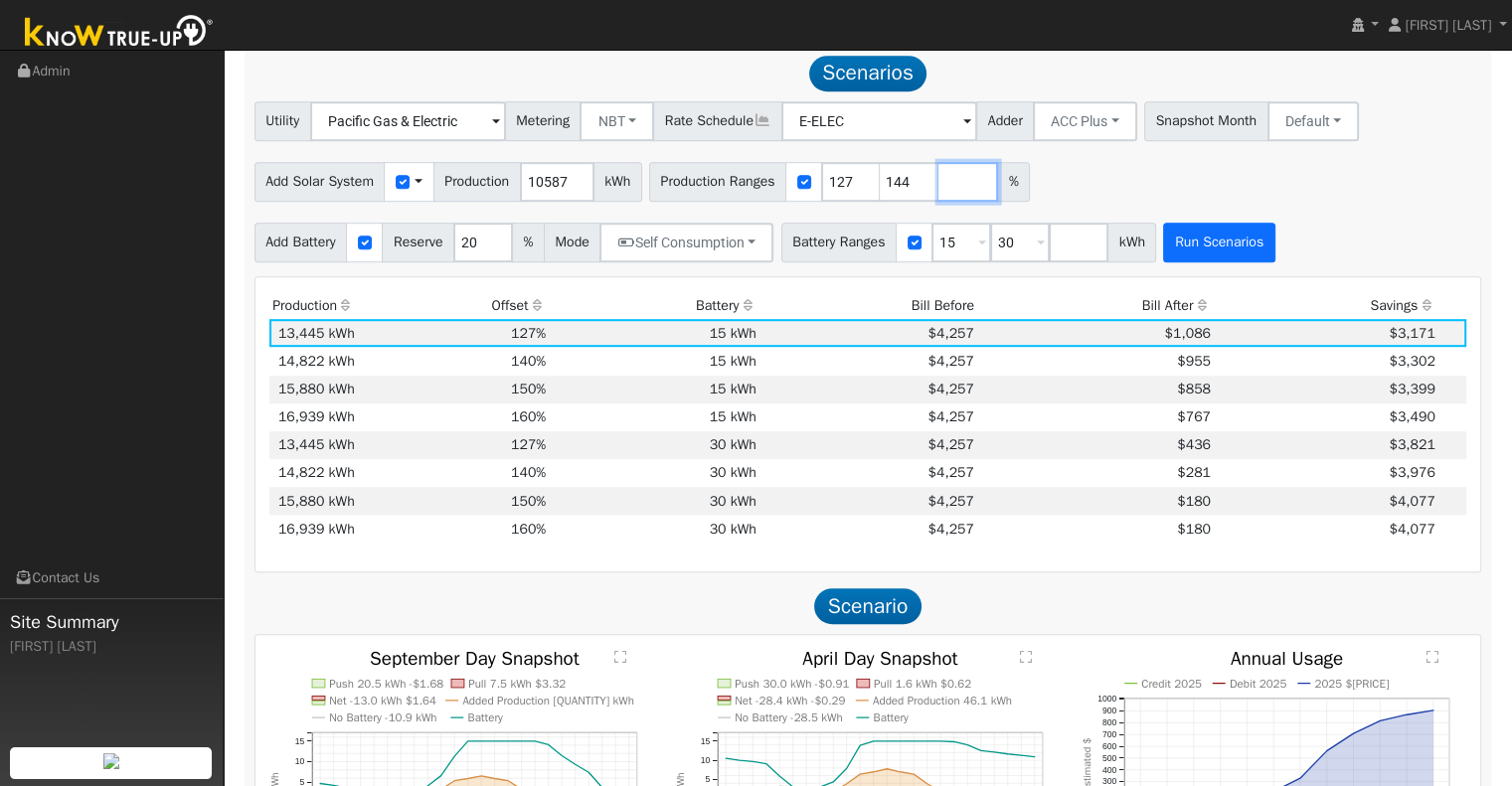 type 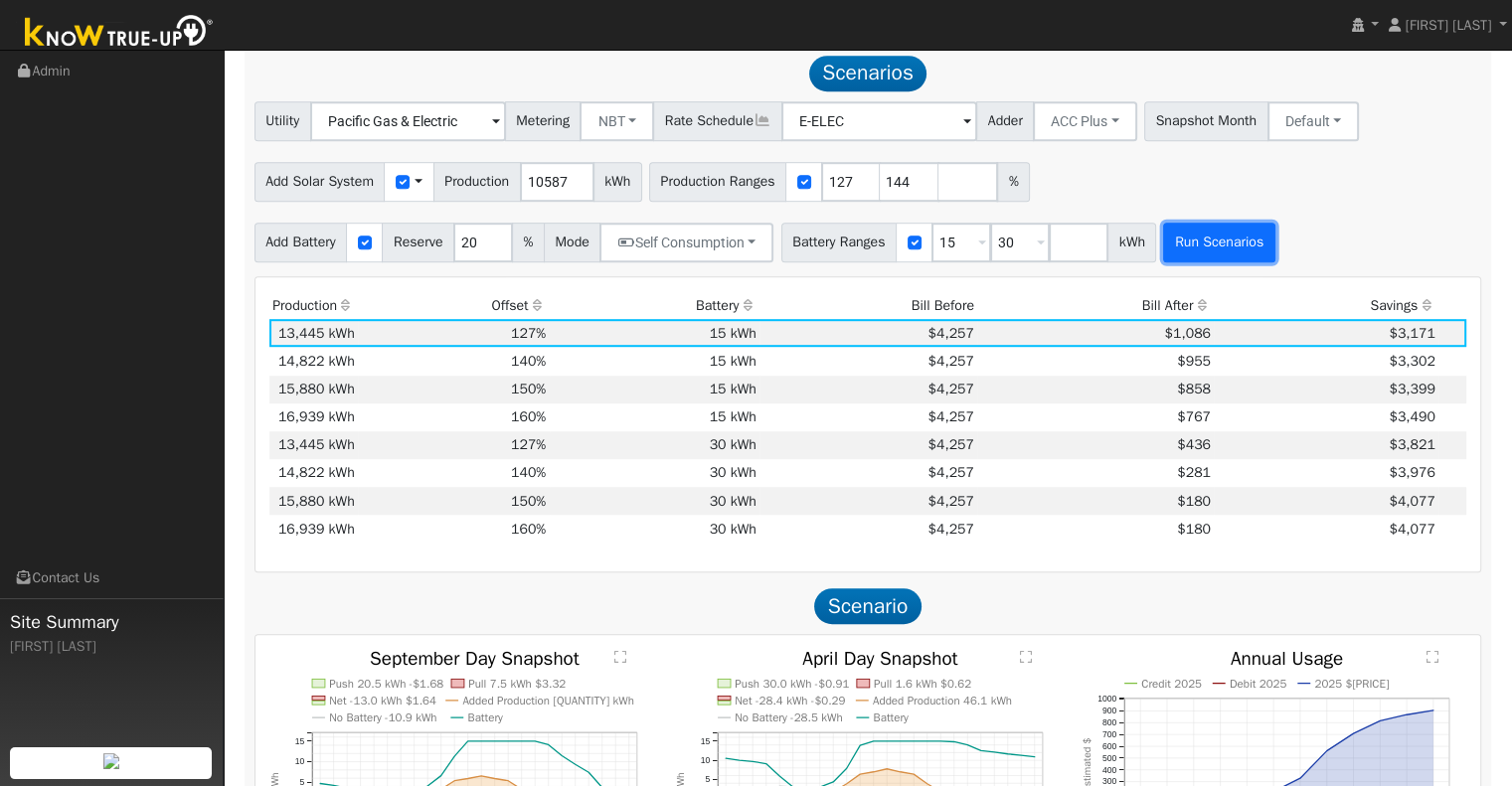 click on "Run Scenarios" at bounding box center [1219, 242] 